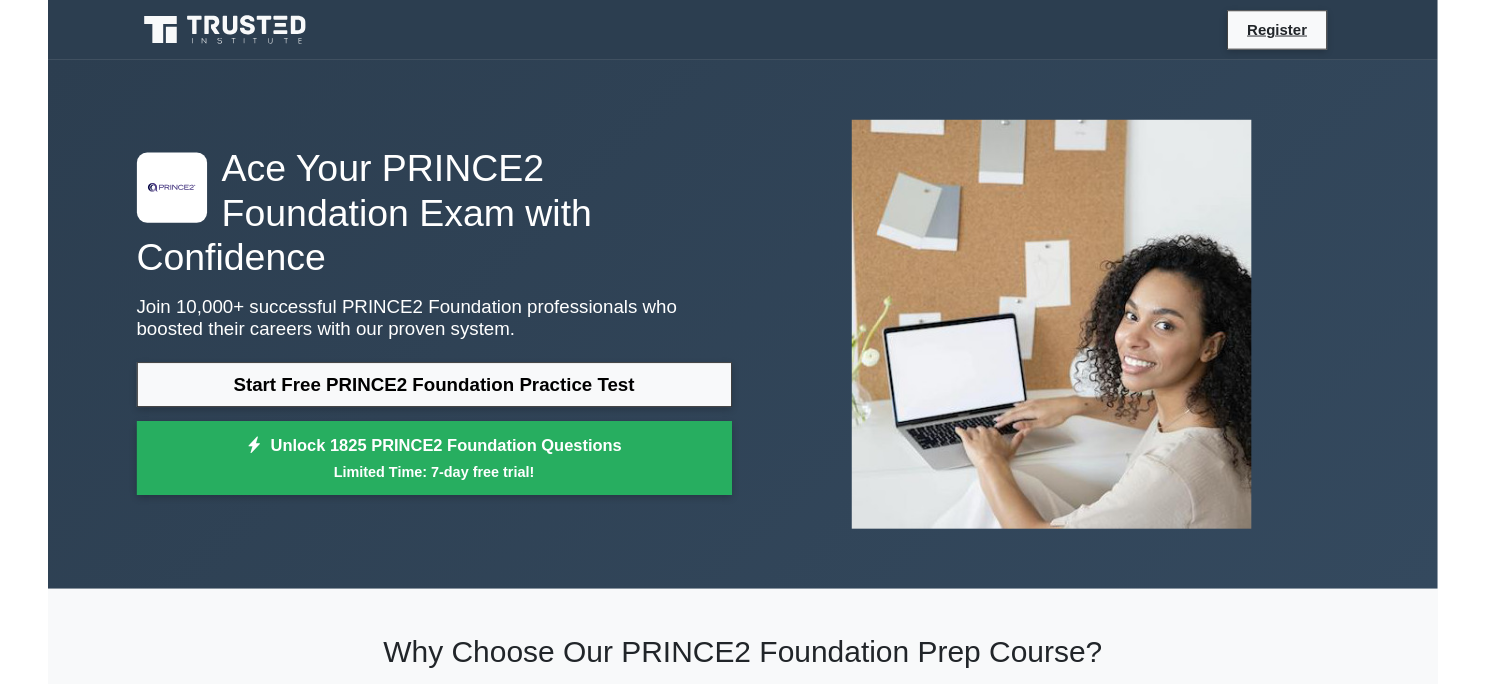 scroll, scrollTop: 0, scrollLeft: 0, axis: both 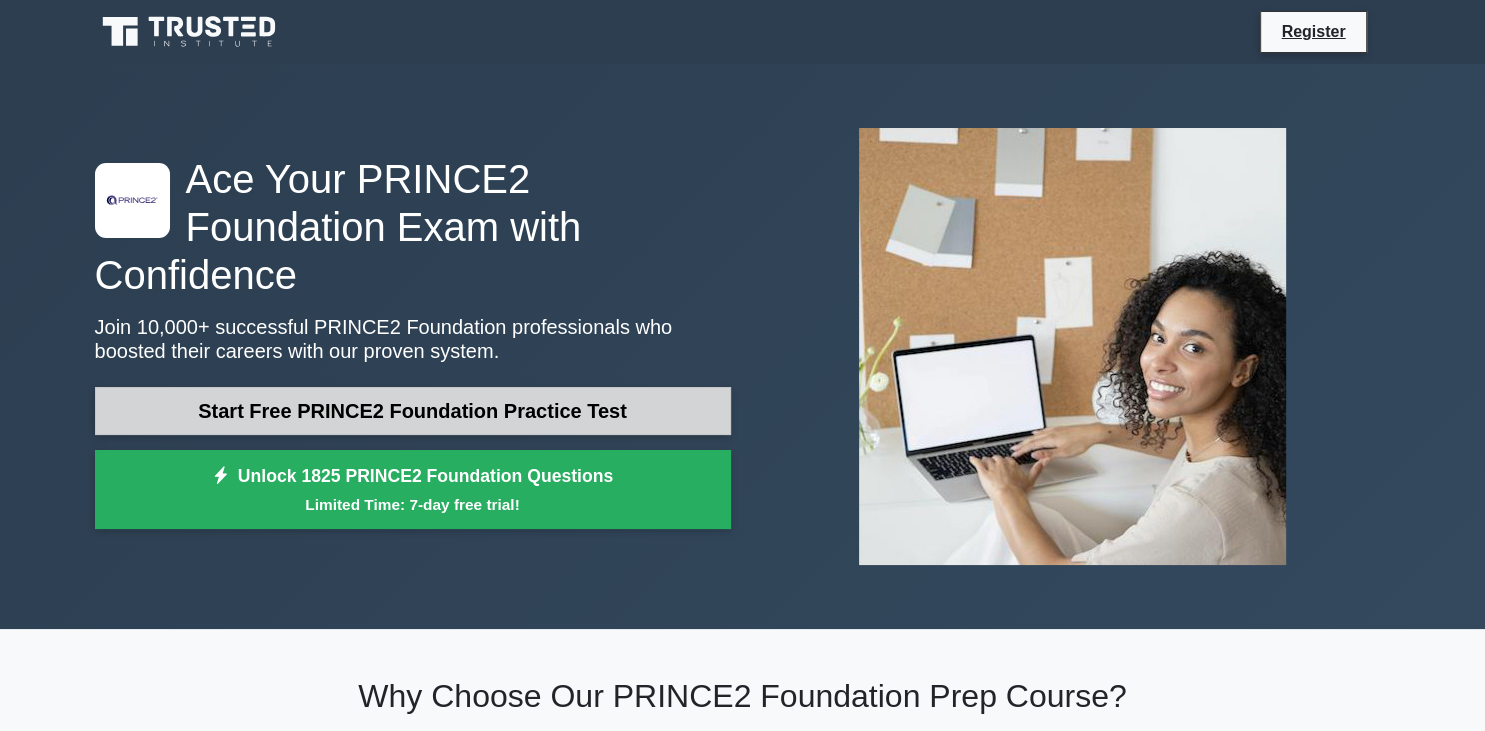 click on "Start Free PRINCE2 Foundation Practice Test" at bounding box center (413, 411) 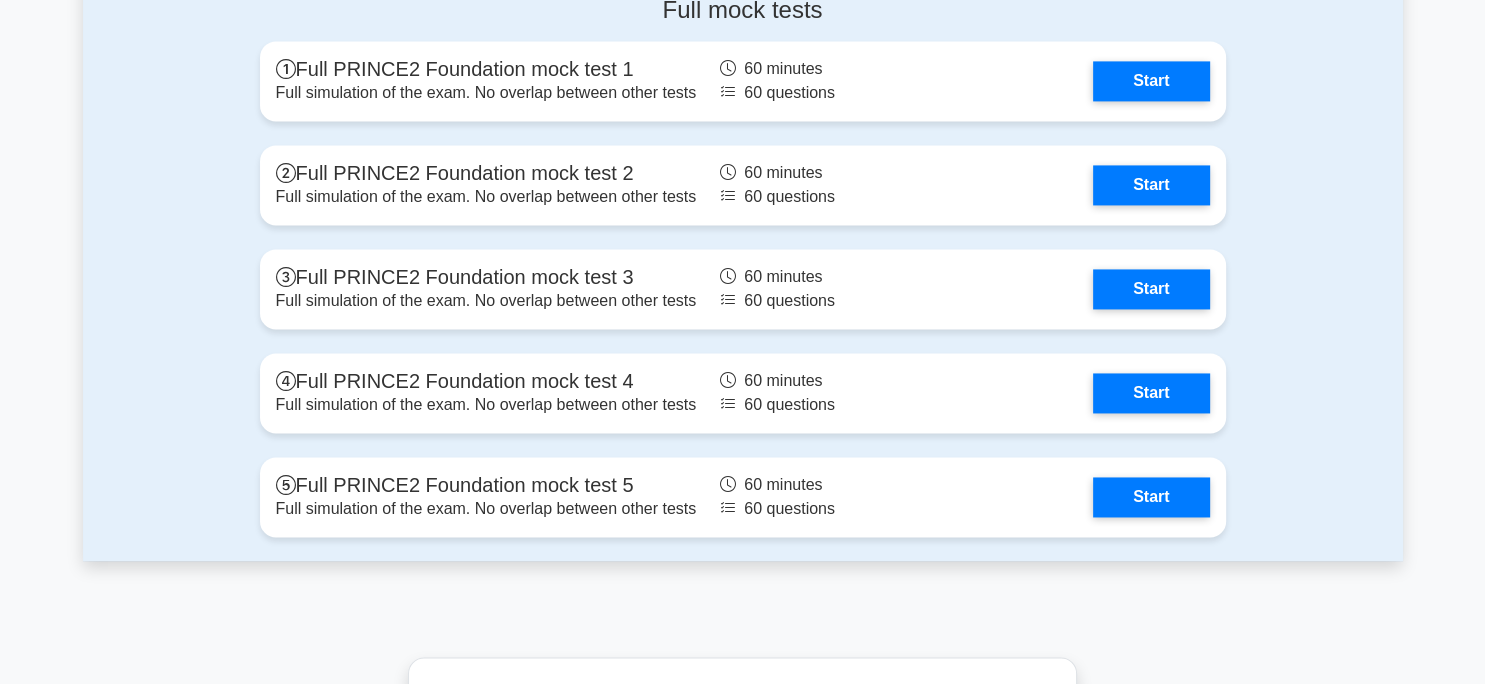 scroll, scrollTop: 3432, scrollLeft: 0, axis: vertical 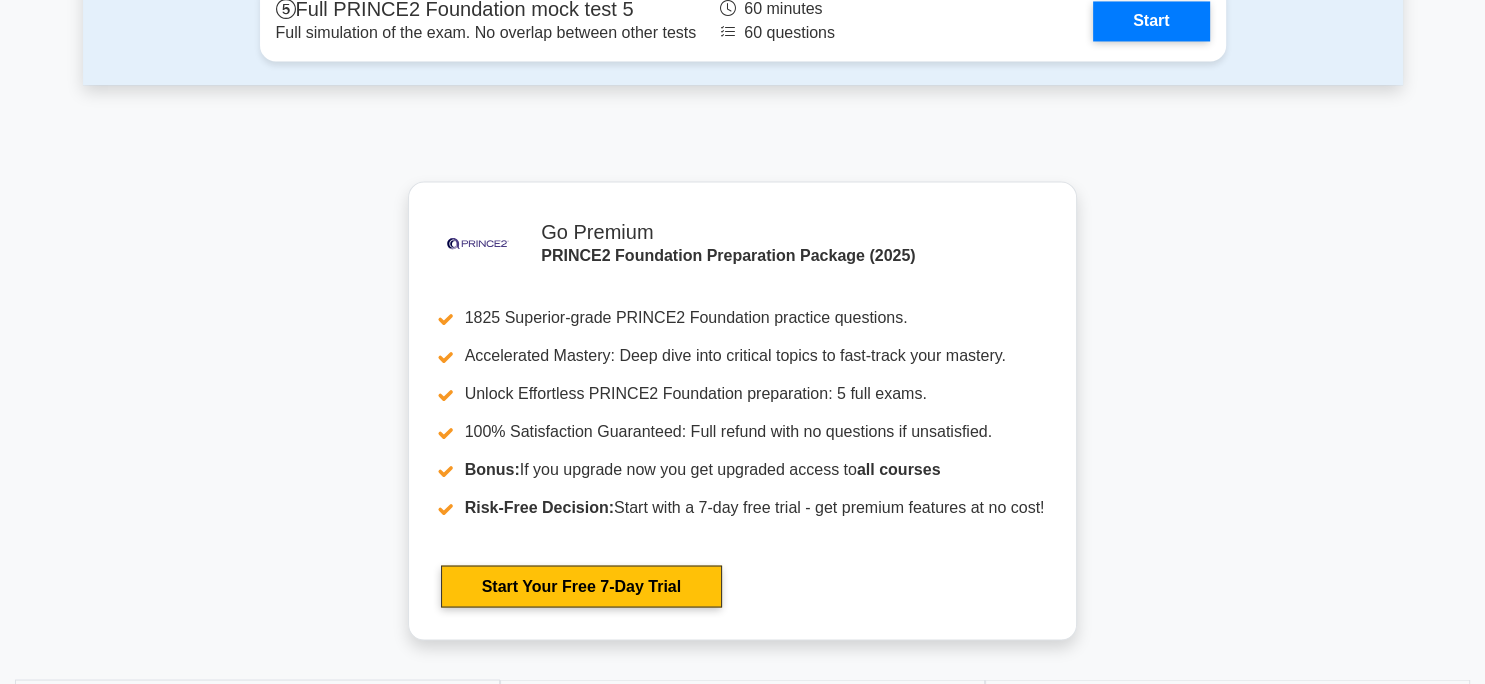 click on ".st0{fill-rule:evenodd;clip-rule:evenodd;fill:#000041;} .st1{fill-rule:evenodd;clip-rule:evenodd;fill:#4A3B83;} .st2{fill-rule:evenodd;clip-rule:evenodd;fill:#A89DC3;} .st3{fill:#4A3B83;}
Ace Your PRINCE2 Foundation Exam with Confidence
Join 10,000+ successful PRINCE2 Foundation professionals who boosted their careers with our proven system.
Start Free PRINCE2 Foundation Practice Test
Unlock 1825 PRINCE2 Foundation Questions
Limited Time: 7-day free trial!" at bounding box center (742, -1160) 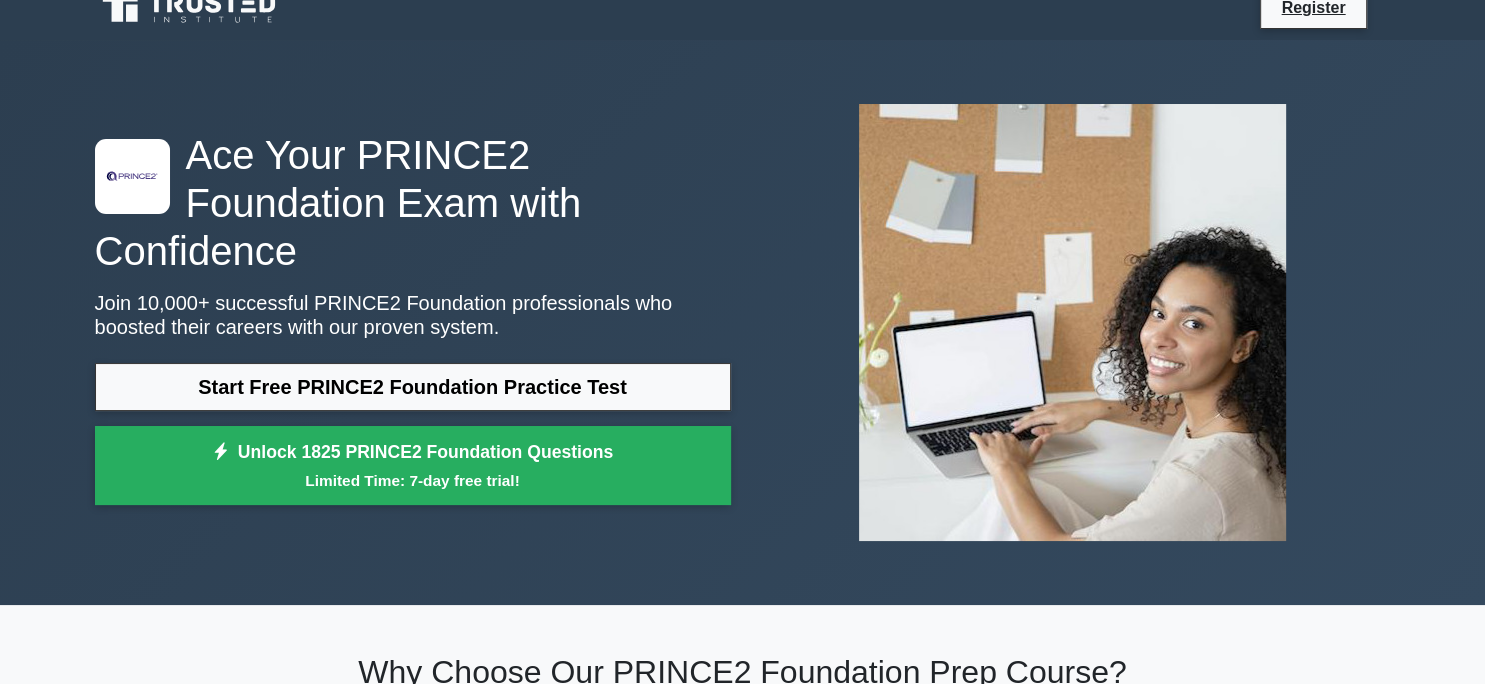 scroll, scrollTop: 0, scrollLeft: 0, axis: both 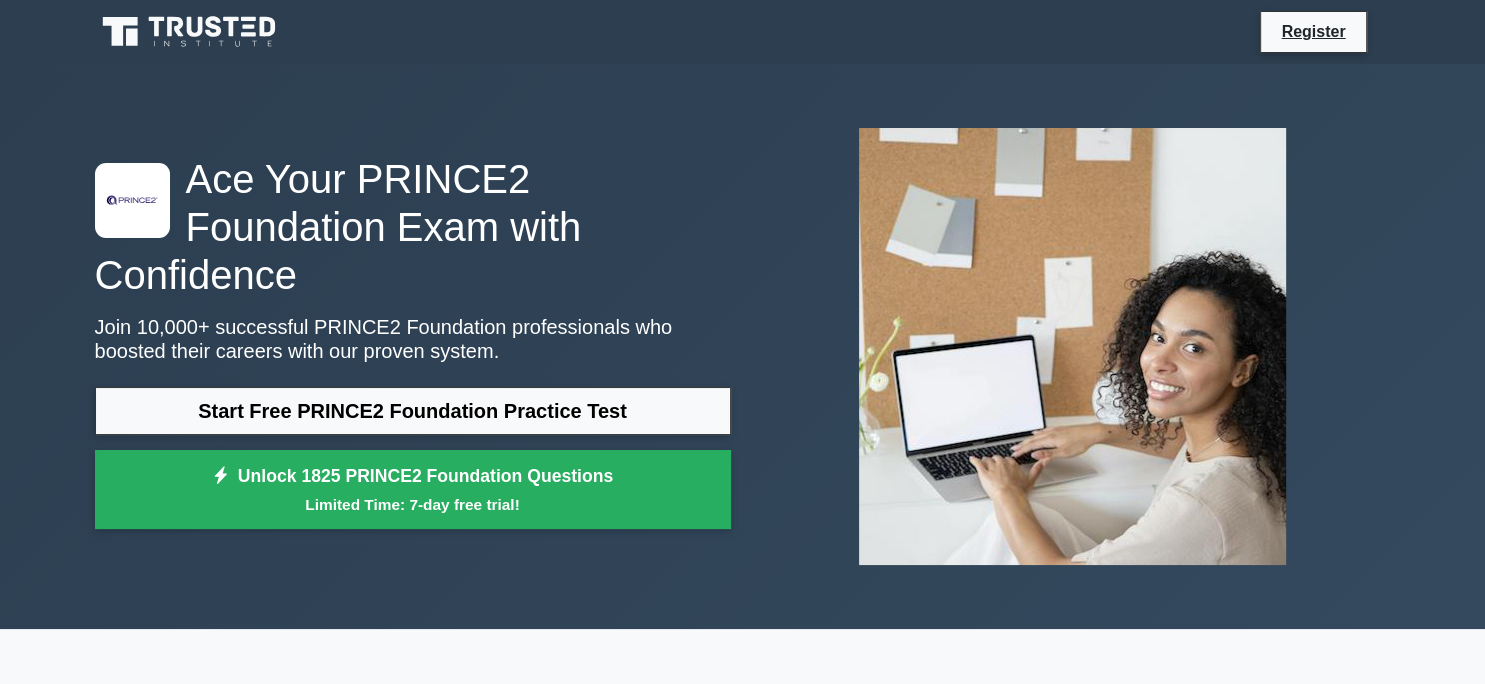 click 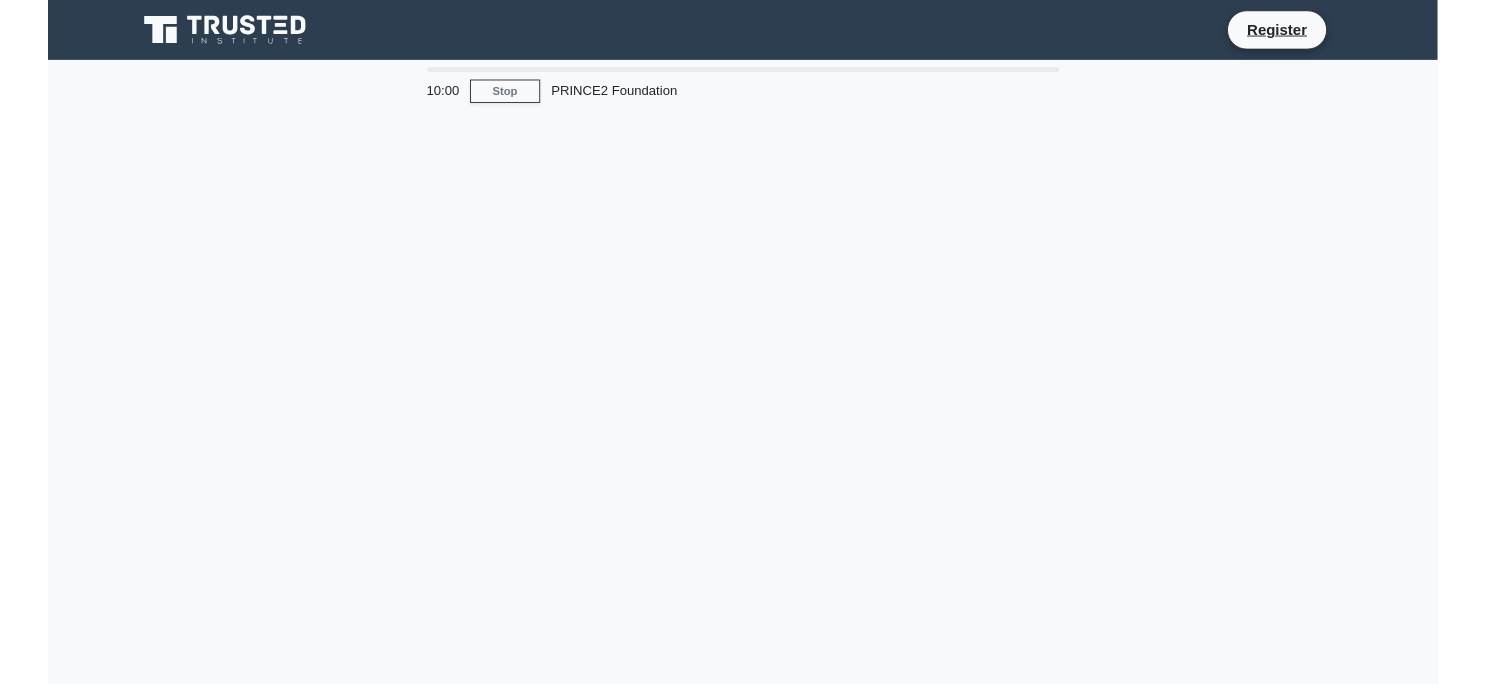scroll, scrollTop: 0, scrollLeft: 0, axis: both 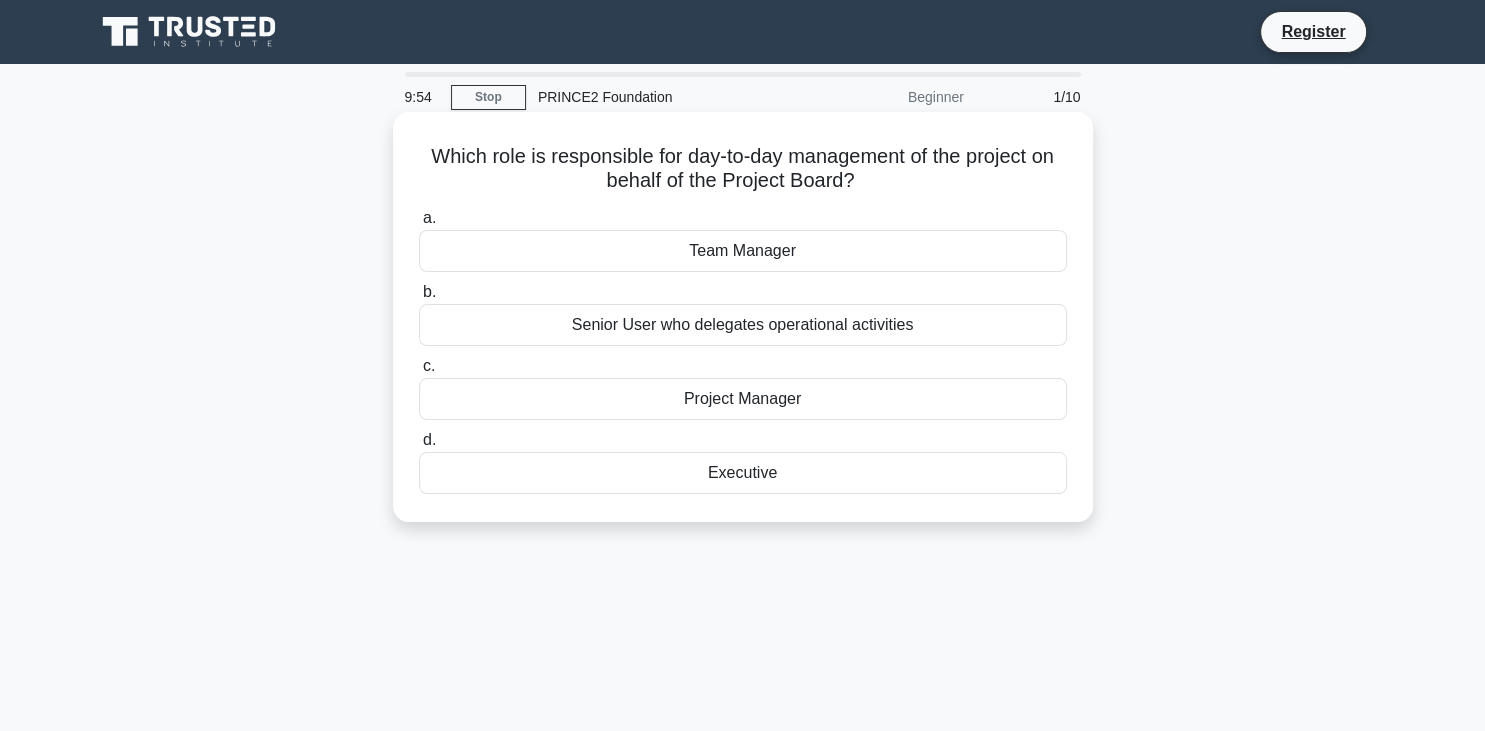 click on "Team Manager" at bounding box center [743, 251] 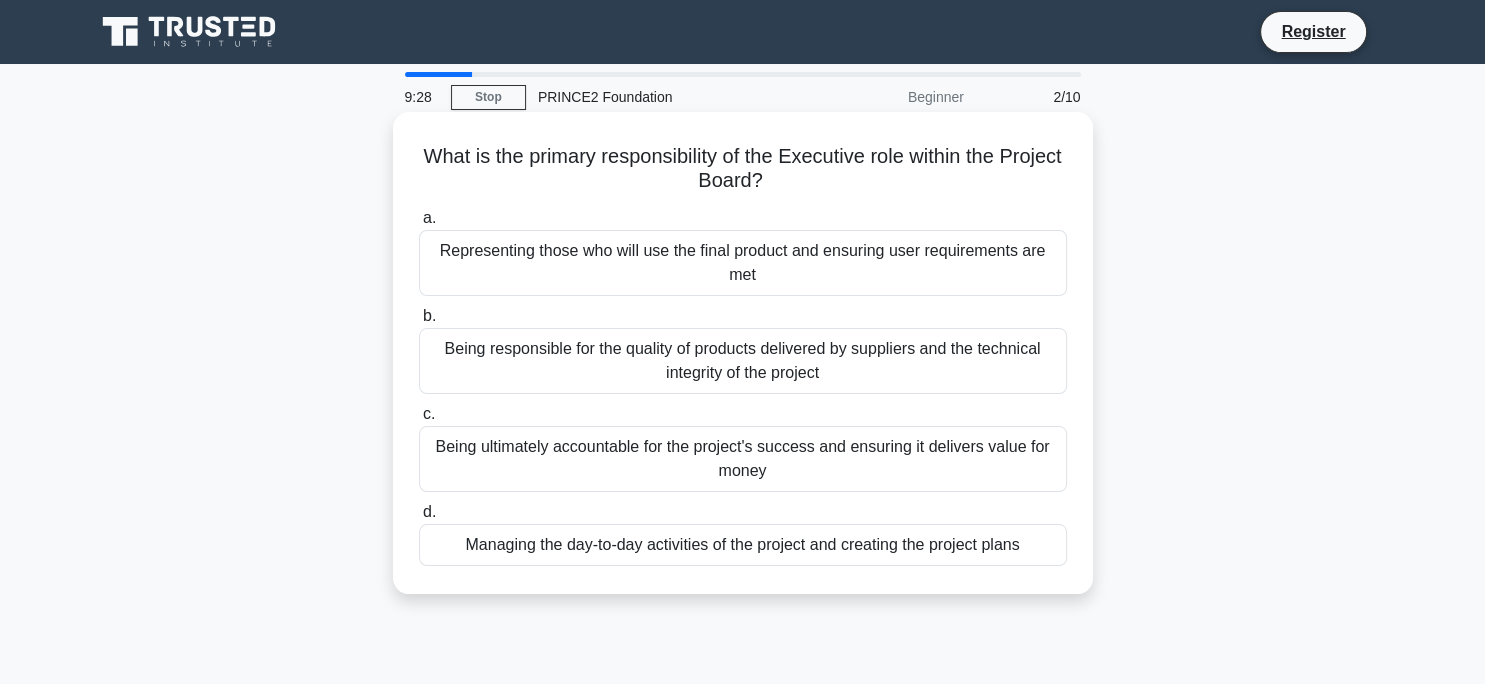 click on "Being ultimately accountable for the project's success and ensuring it delivers value for money" at bounding box center (743, 459) 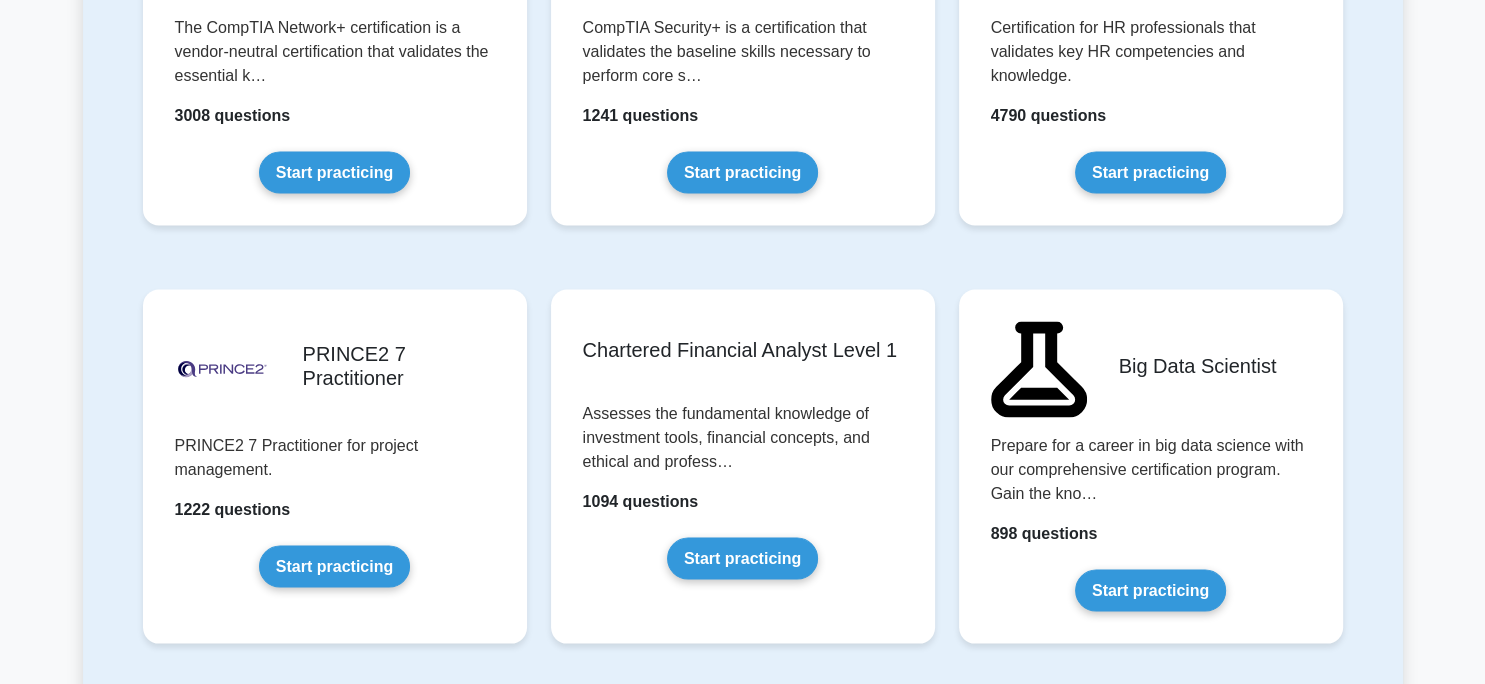 scroll, scrollTop: 4020, scrollLeft: 0, axis: vertical 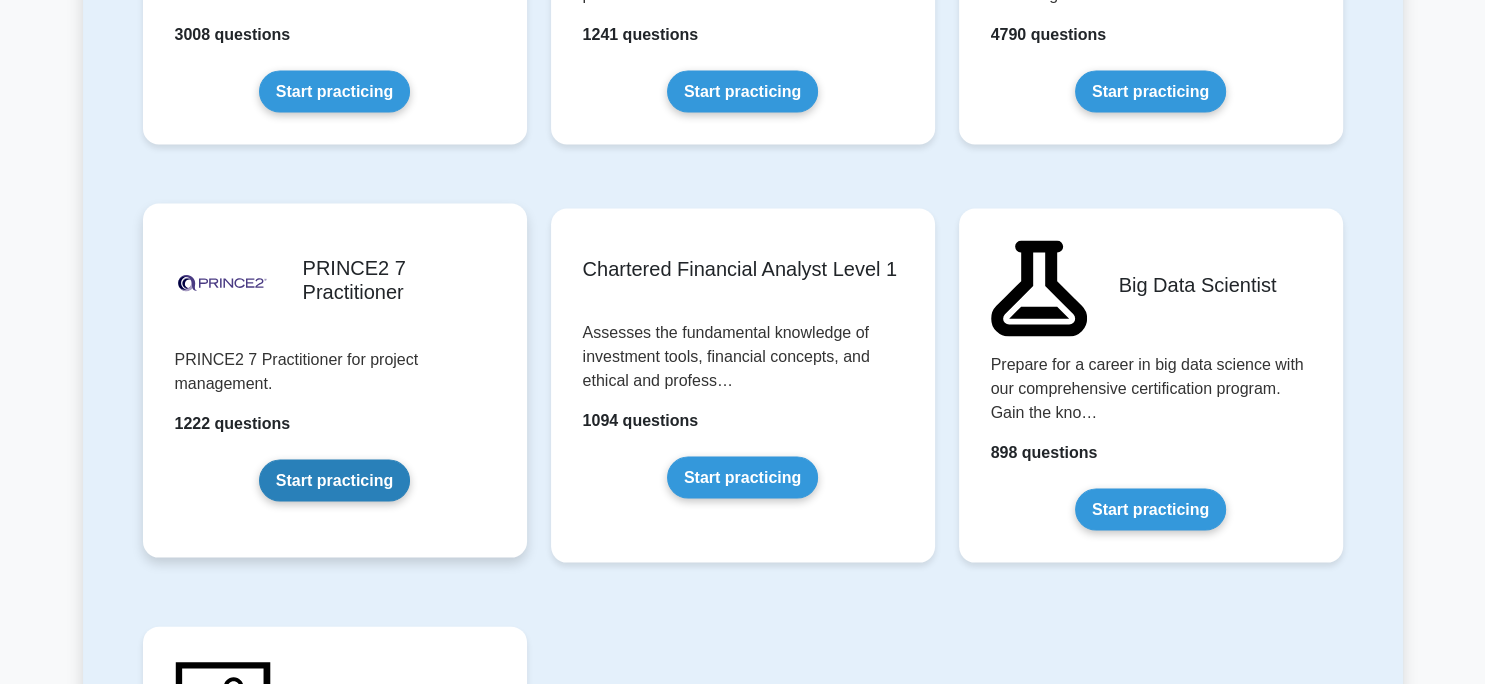 click on "Start practicing" at bounding box center (334, 480) 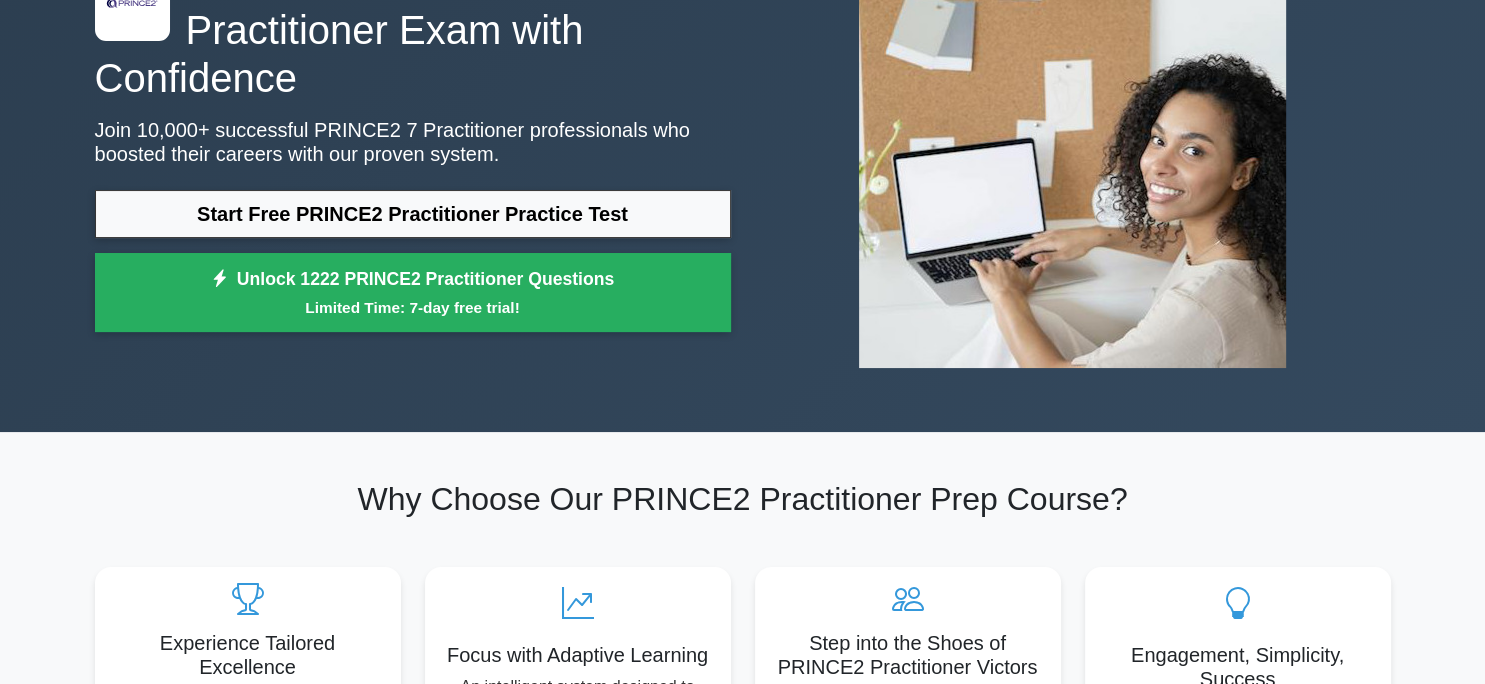 scroll, scrollTop: 208, scrollLeft: 0, axis: vertical 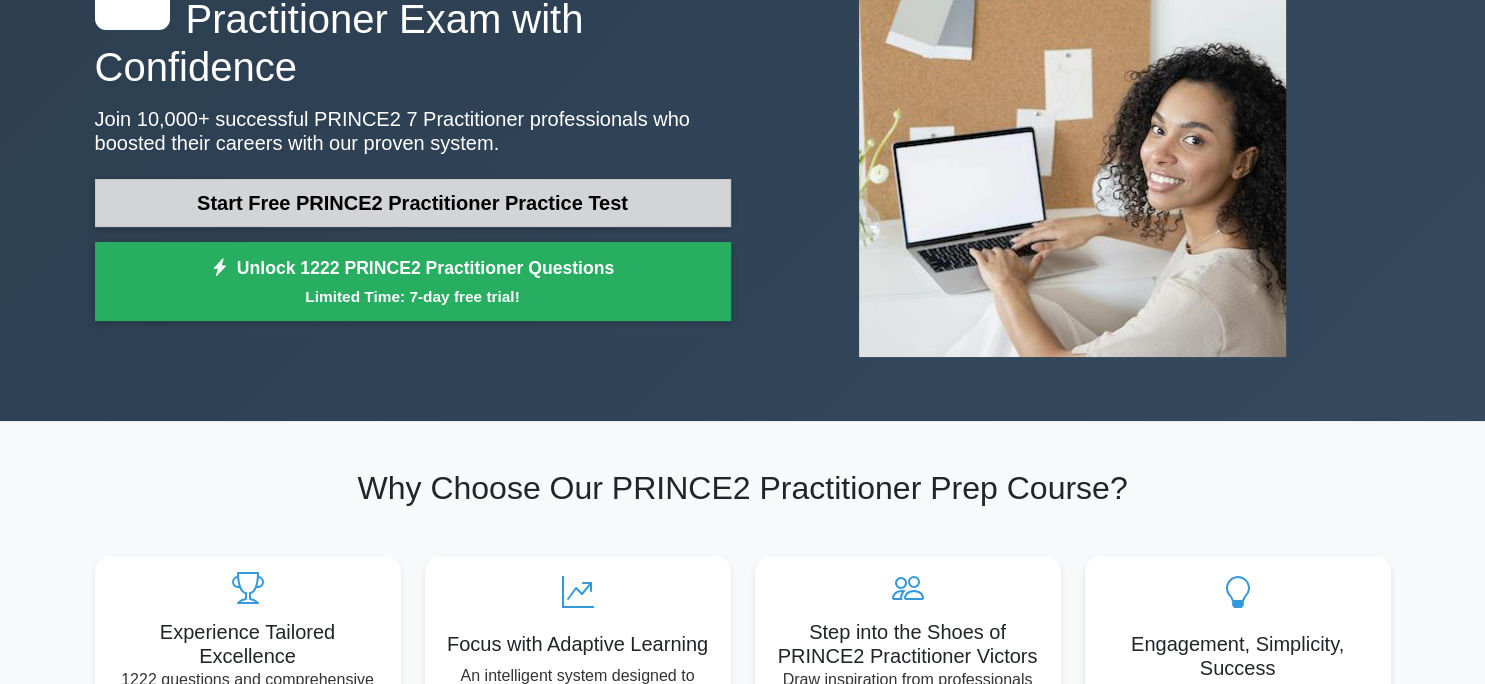 click on "Start Free PRINCE2 Practitioner Practice Test" at bounding box center (413, 203) 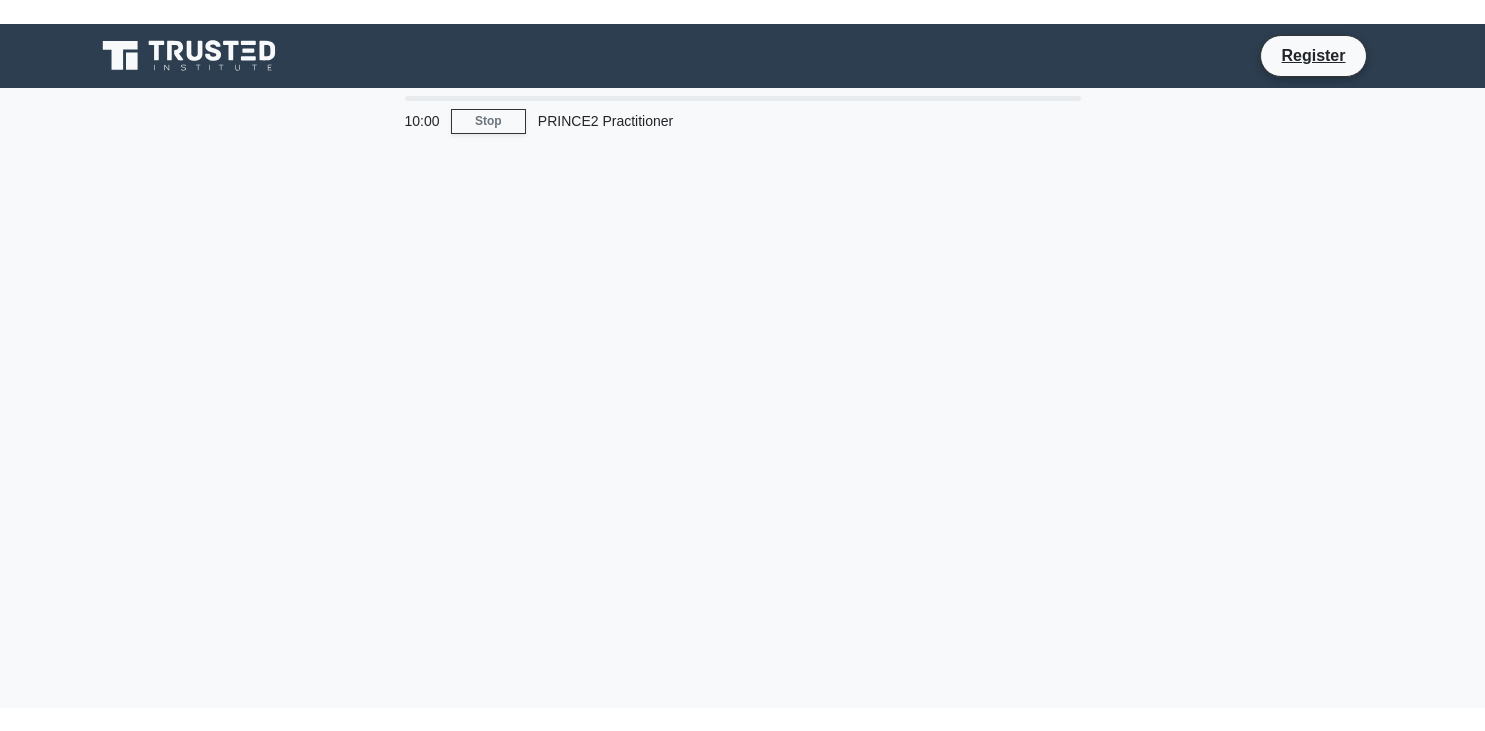scroll, scrollTop: 0, scrollLeft: 0, axis: both 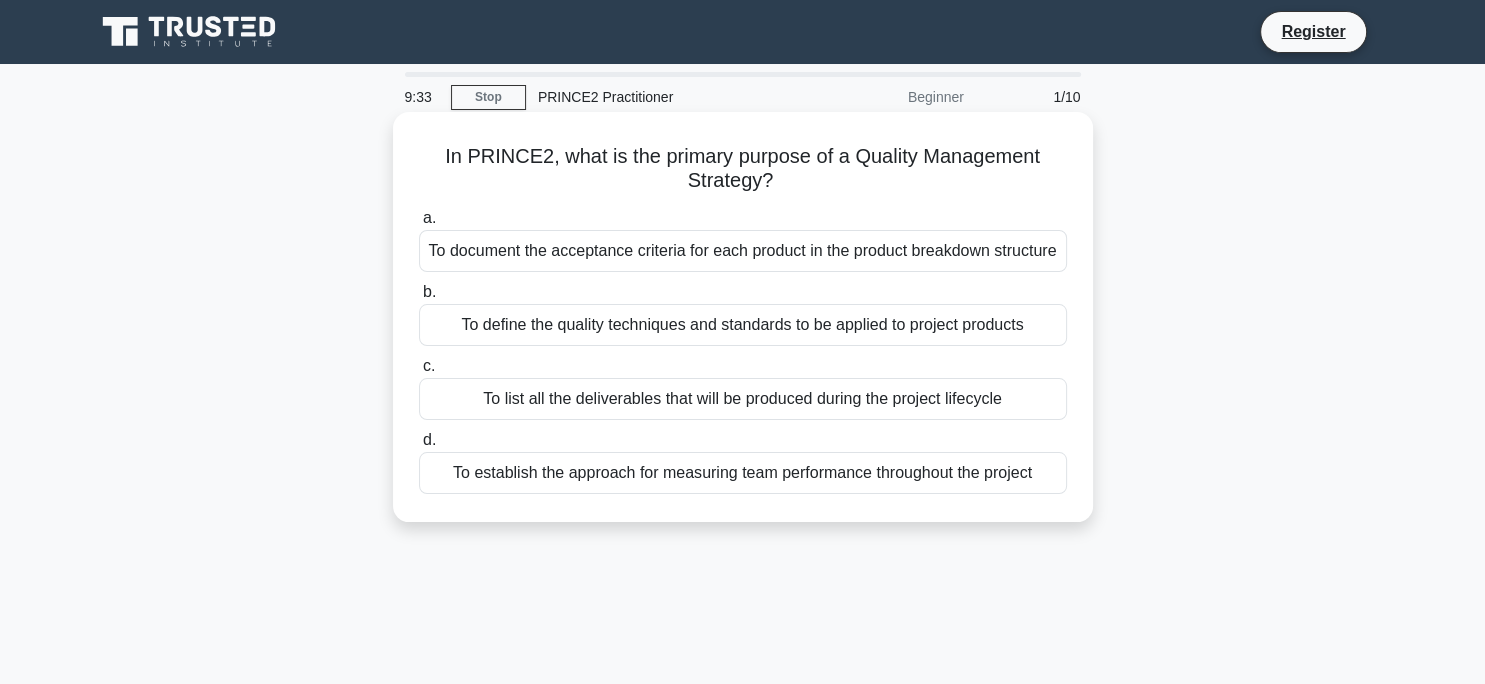 click on "To define the quality techniques and standards to be applied to project products" at bounding box center [743, 325] 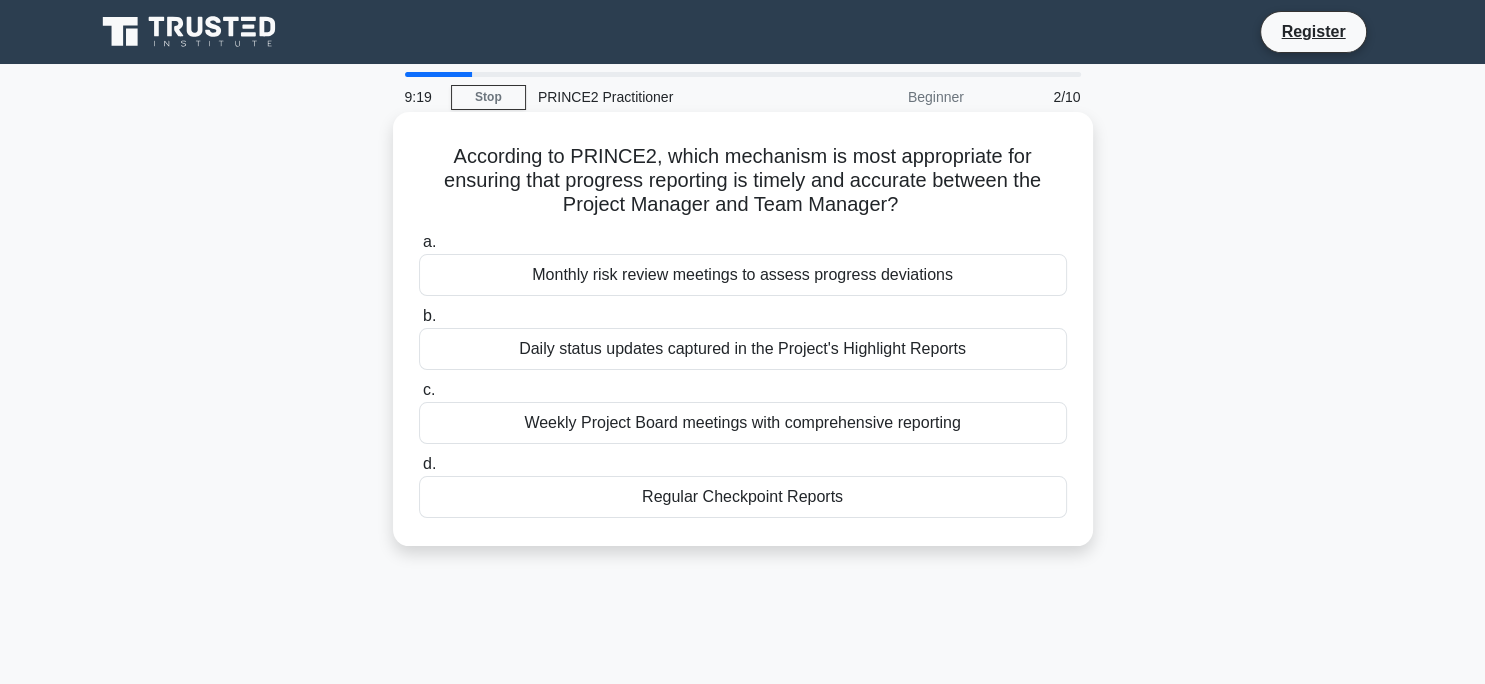 click on "Regular Checkpoint Reports" at bounding box center [743, 497] 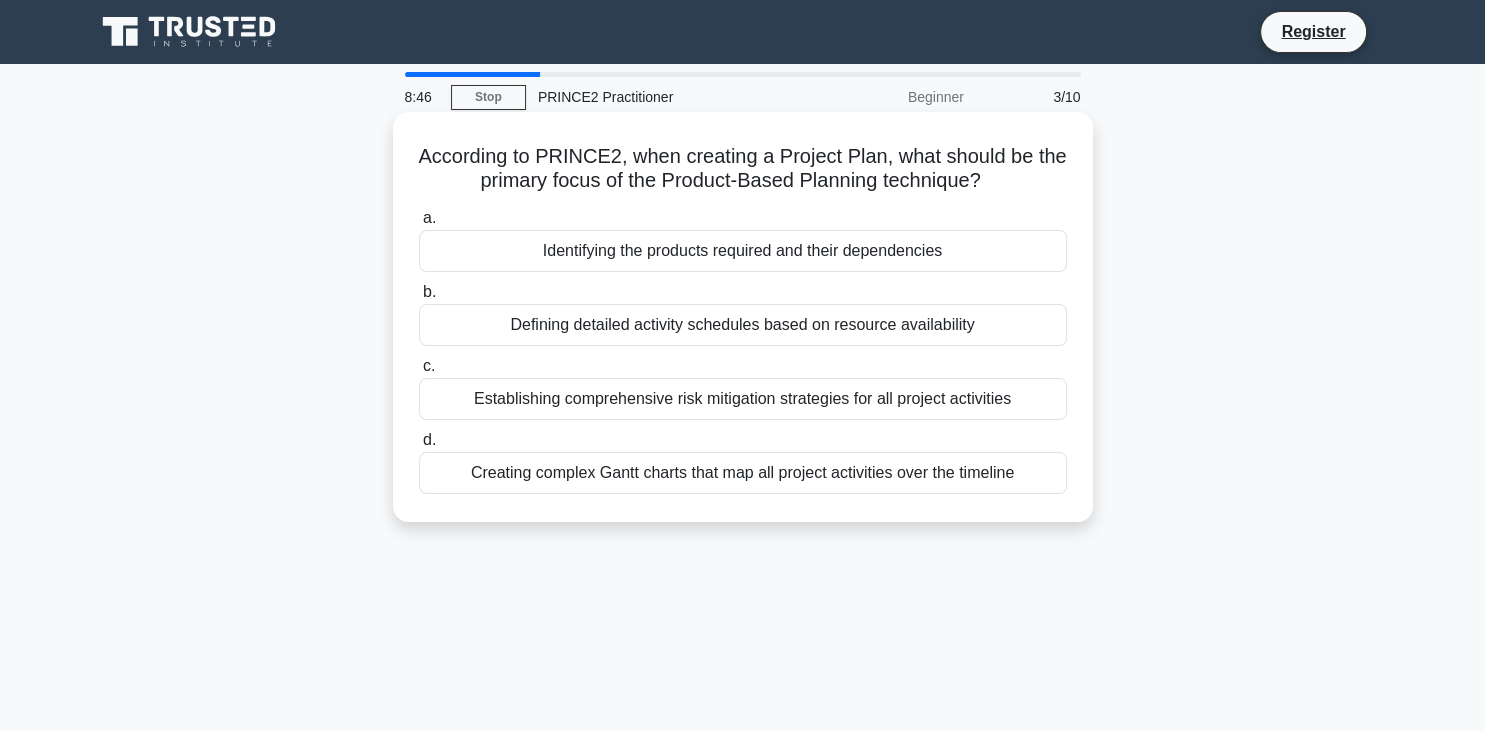 click on "Identifying the products required and their dependencies" at bounding box center [743, 251] 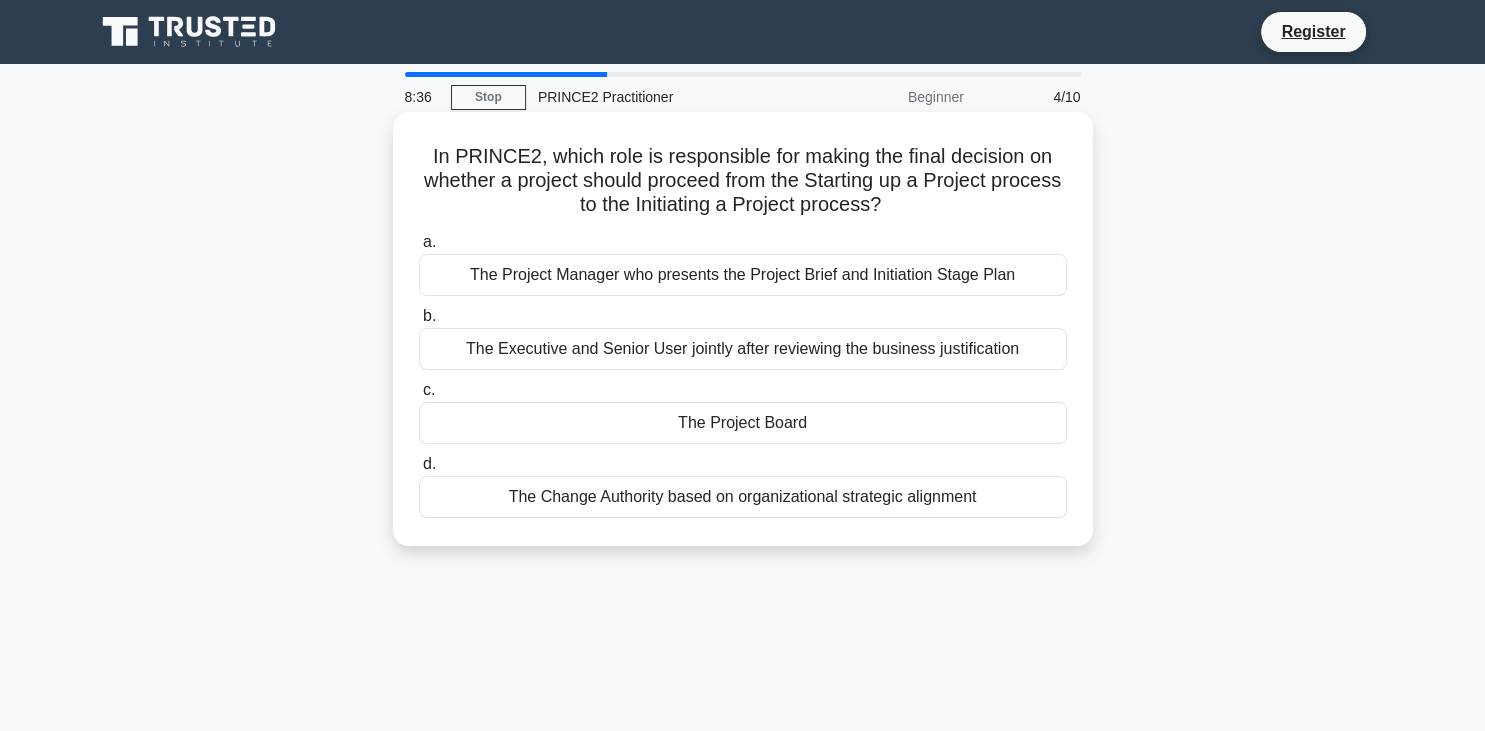 click on "The Project Board" at bounding box center (743, 423) 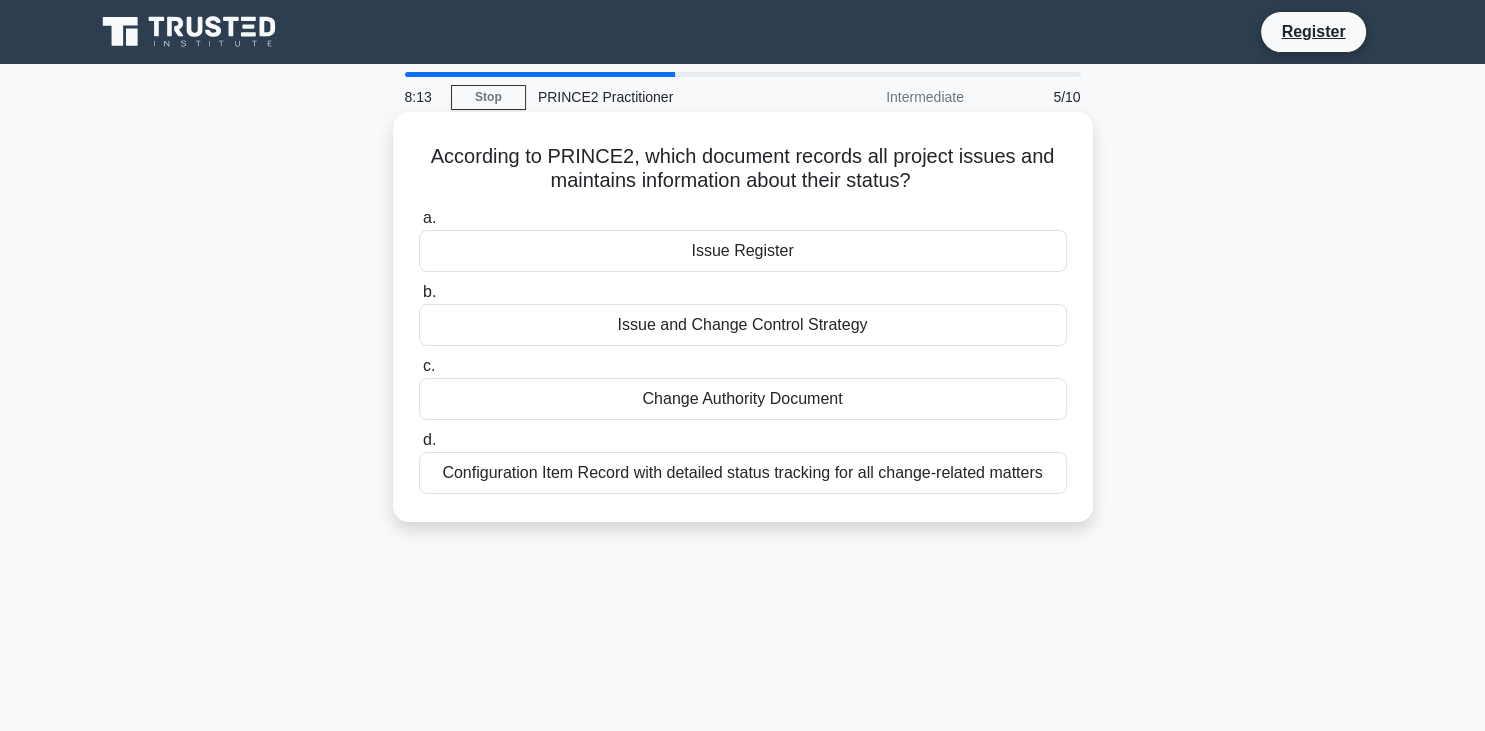 click on "Configuration Item Record with detailed status tracking for all change-related matters" at bounding box center (743, 473) 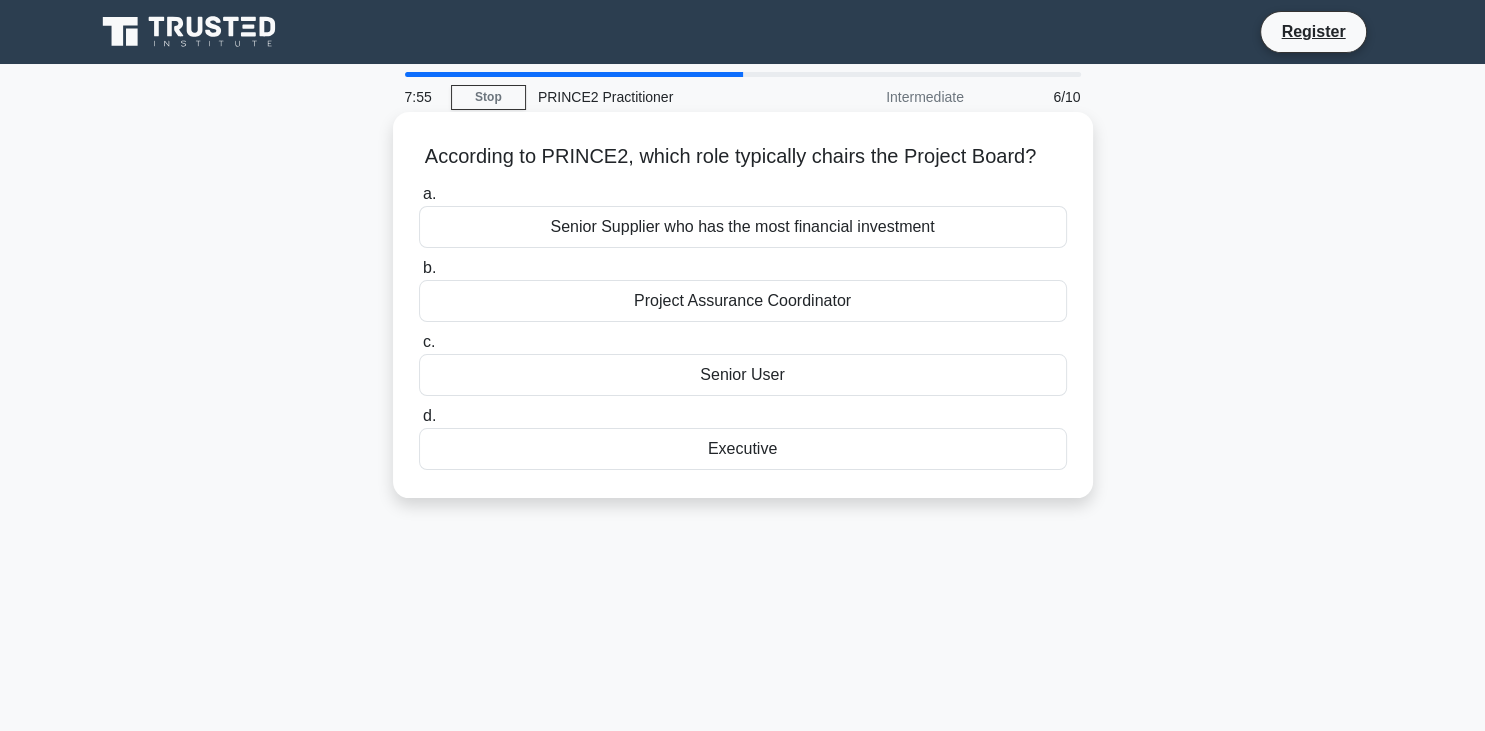 click on "Senior Supplier who has the most financial investment" at bounding box center [743, 227] 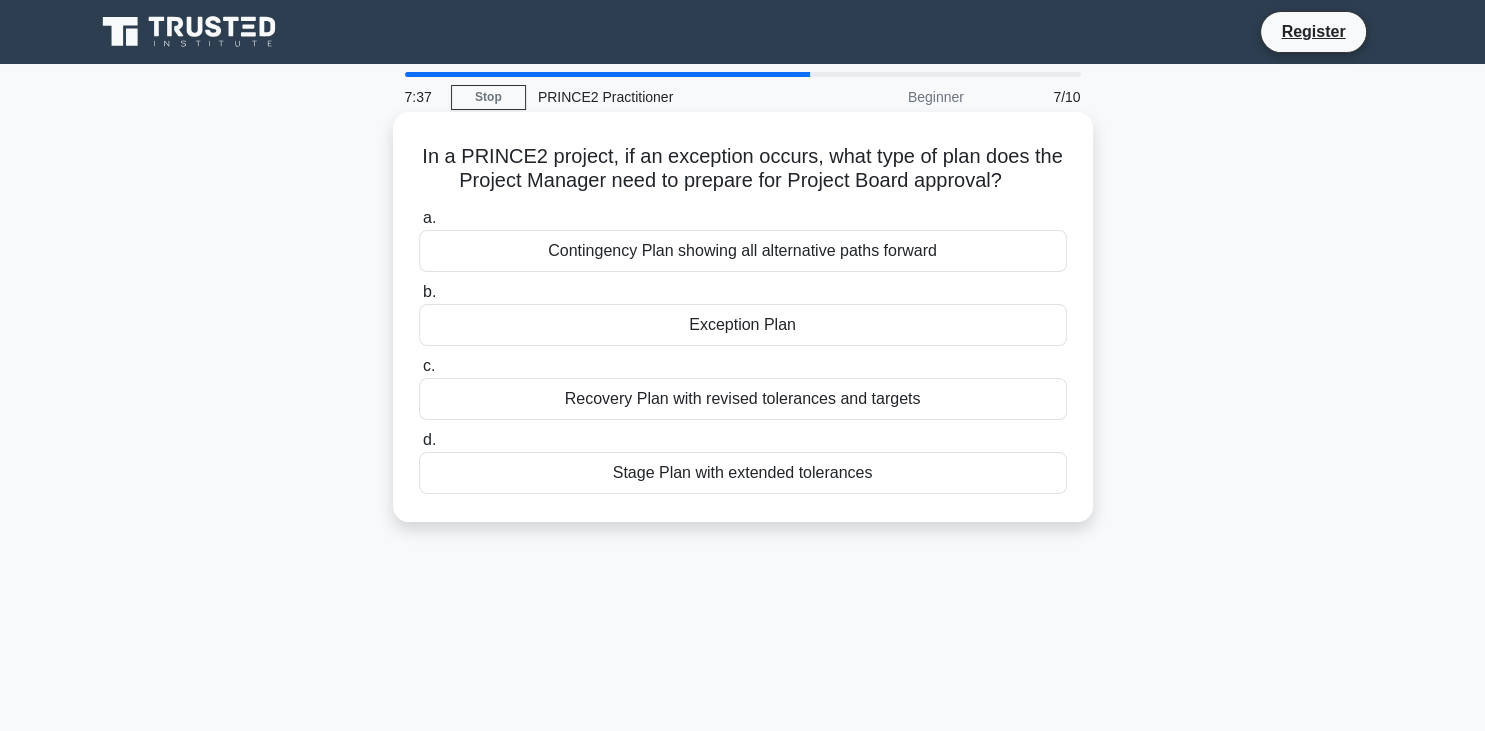 click on "Exception Plan" at bounding box center [743, 325] 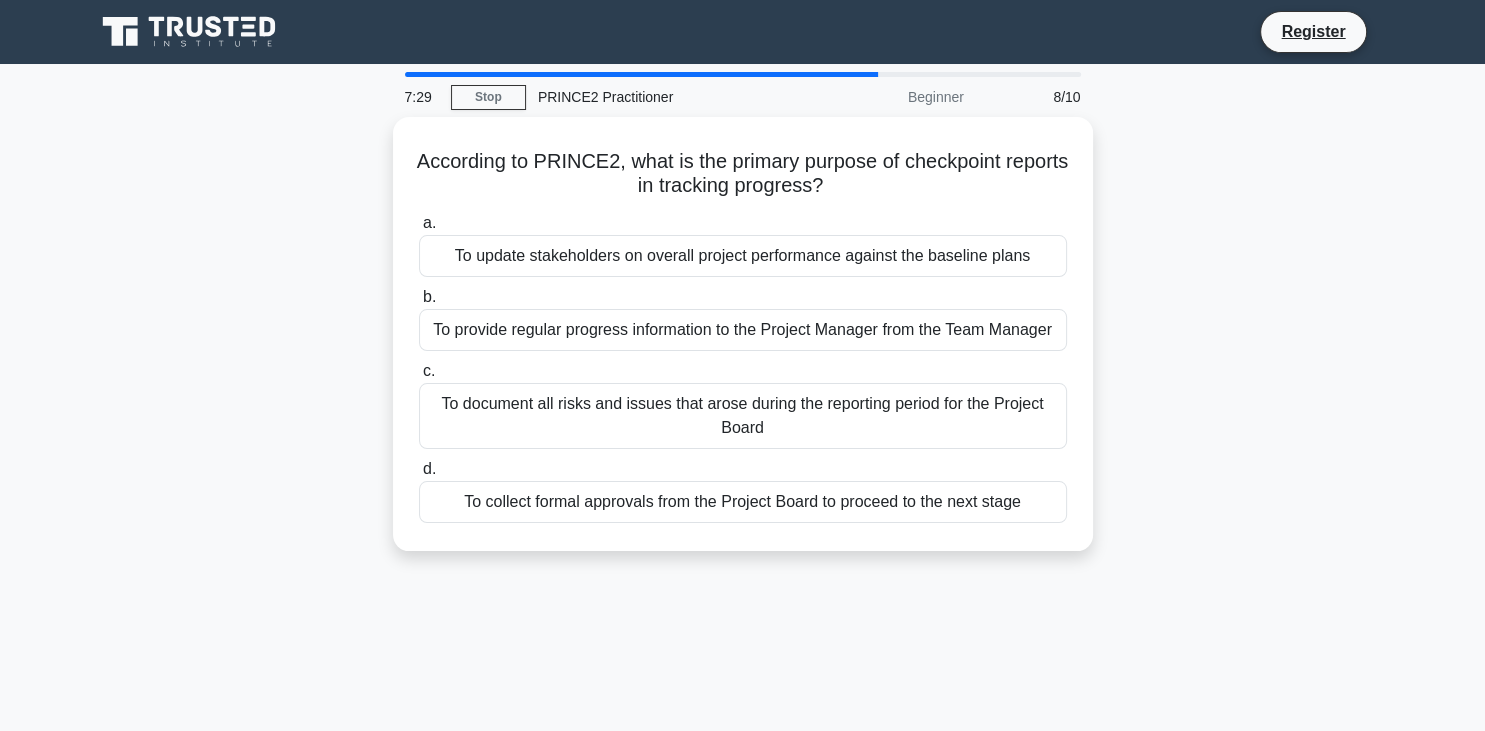 click on "To provide regular progress information to the Project Manager from the Team Manager" at bounding box center (743, 330) 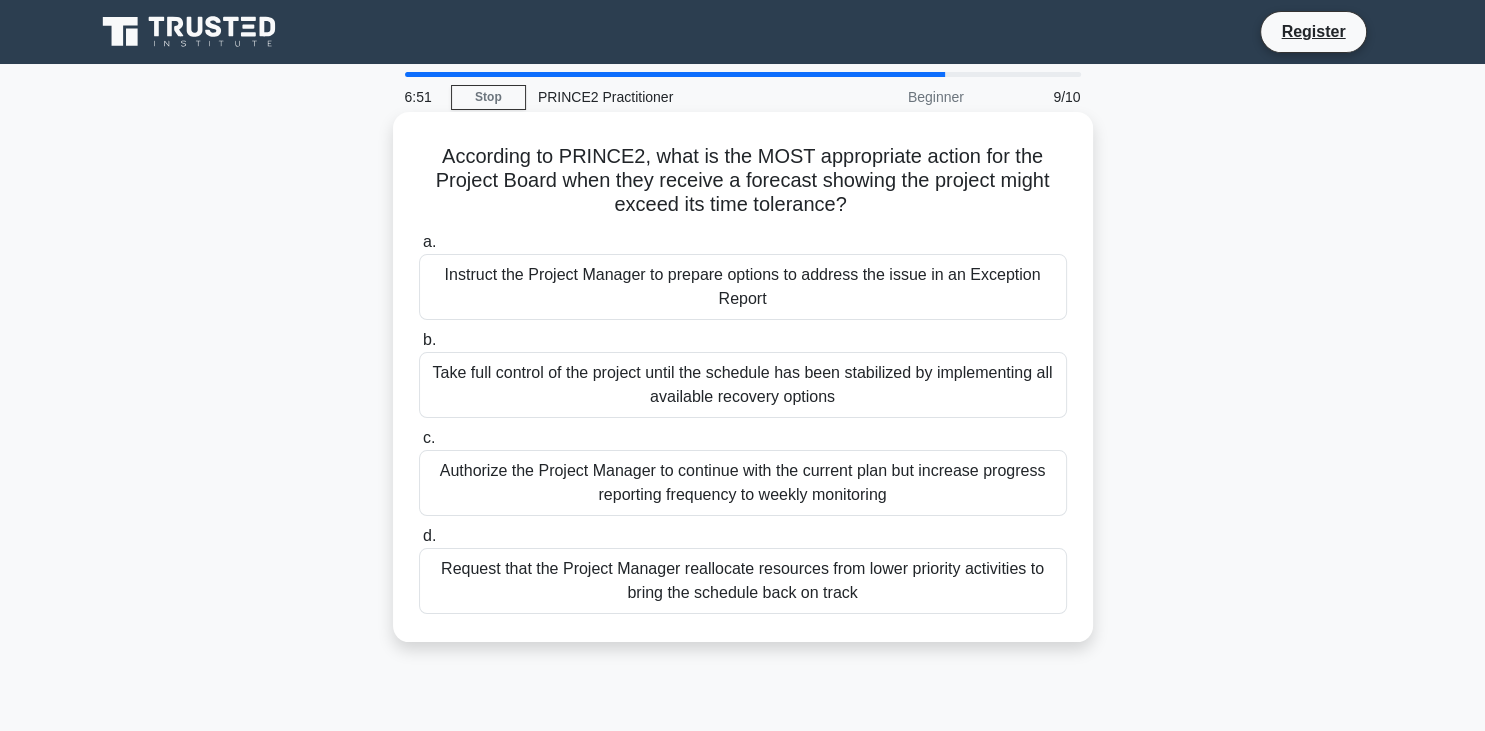 click on "Authorize the Project Manager to continue with the current plan but increase progress reporting frequency to weekly monitoring" at bounding box center [743, 483] 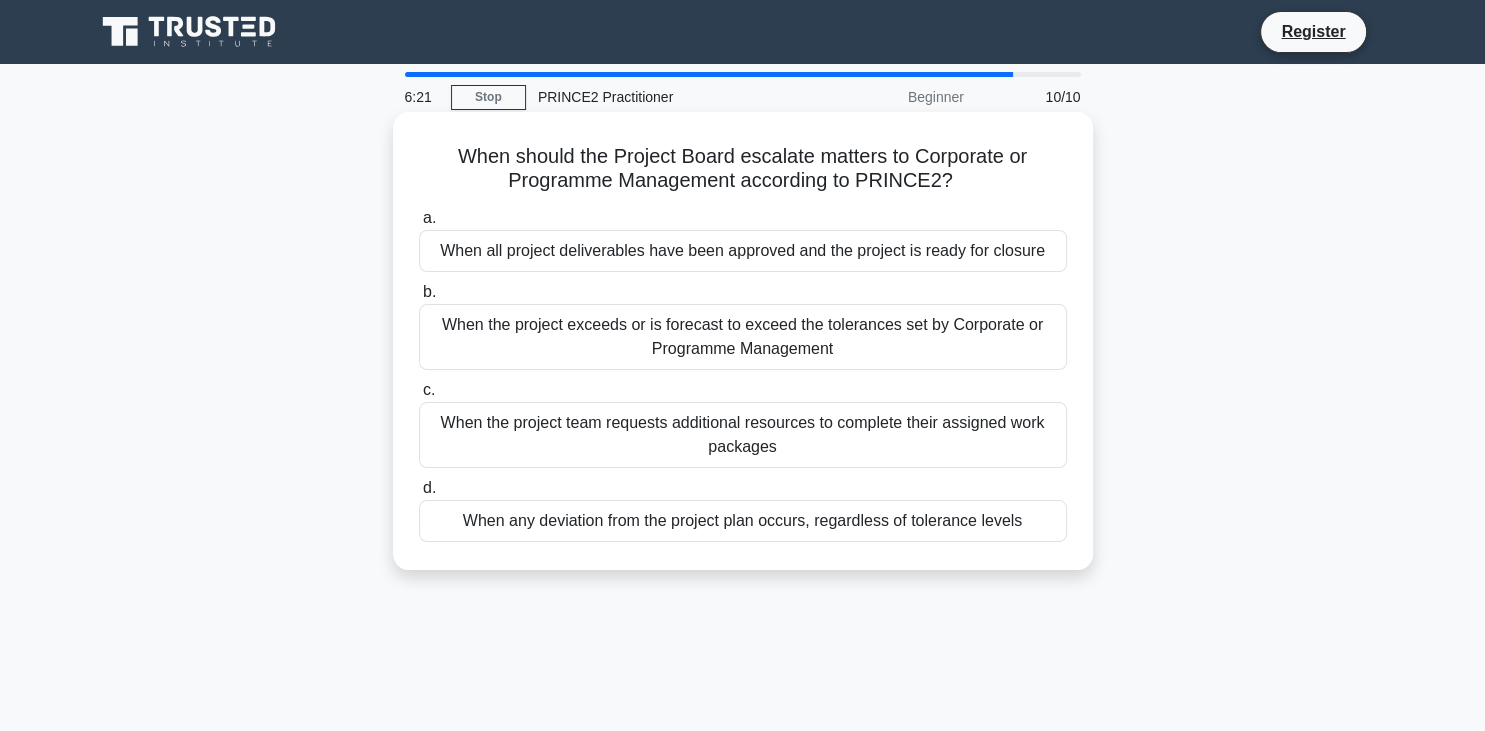 click on "When the project exceeds or is forecast to exceed the tolerances set by Corporate or Programme Management" at bounding box center (743, 337) 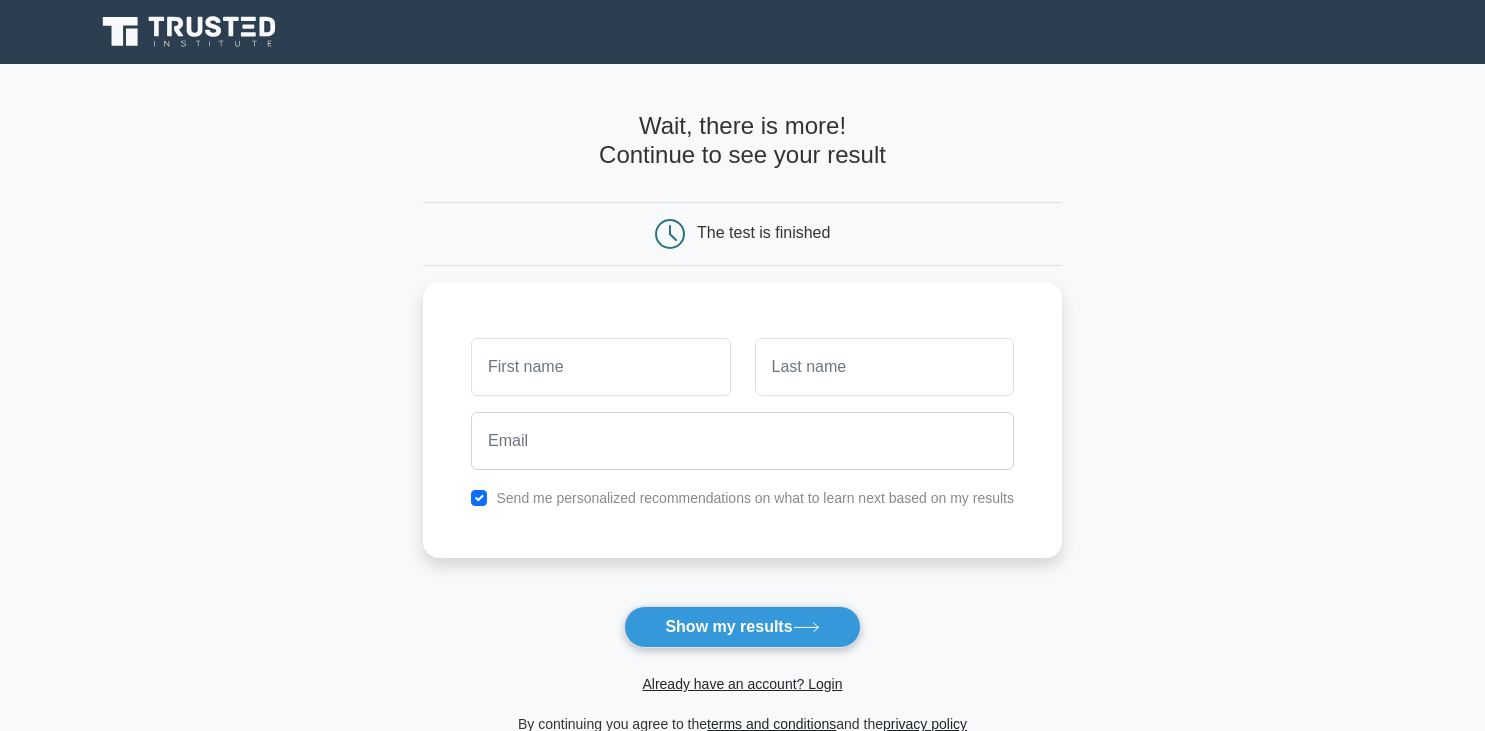scroll, scrollTop: 0, scrollLeft: 0, axis: both 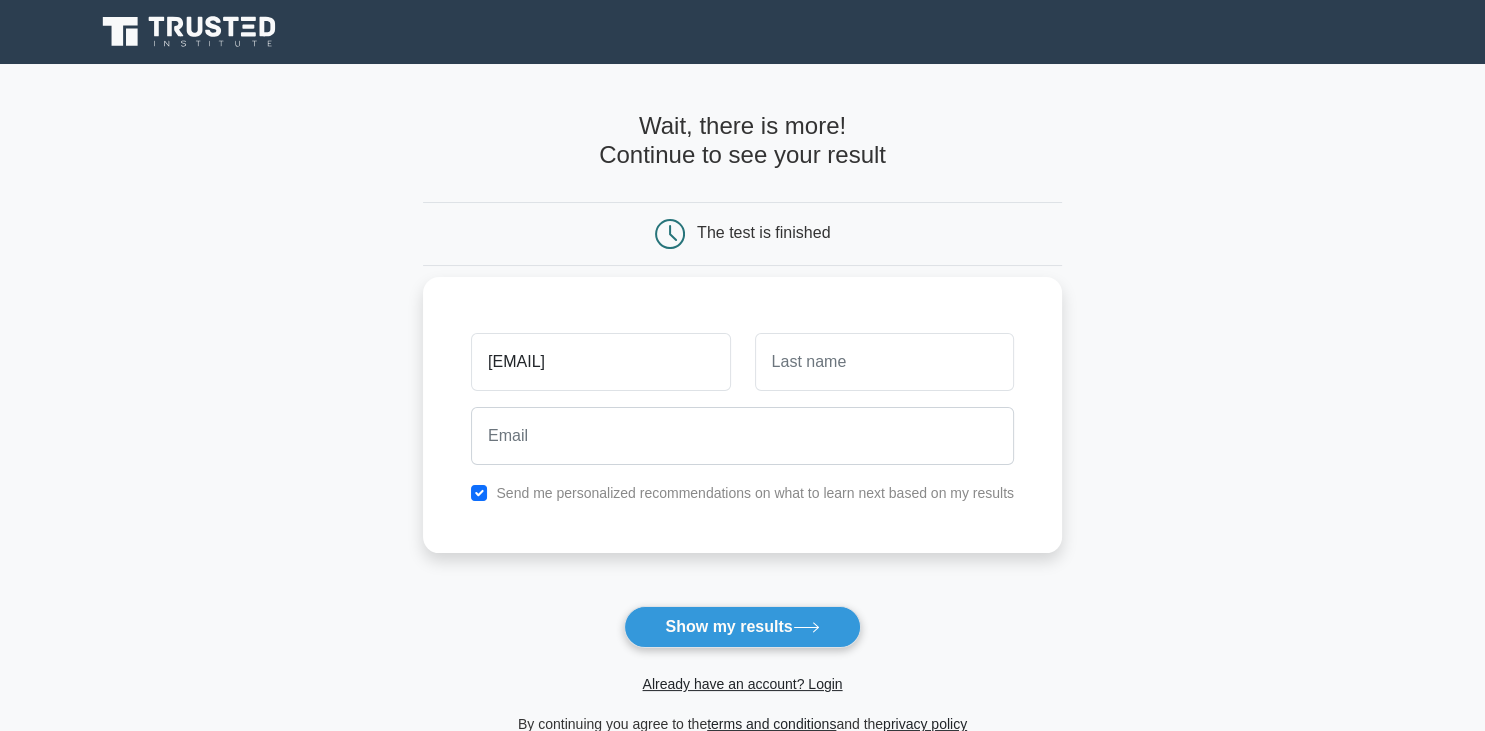 type on "[EMAIL]" 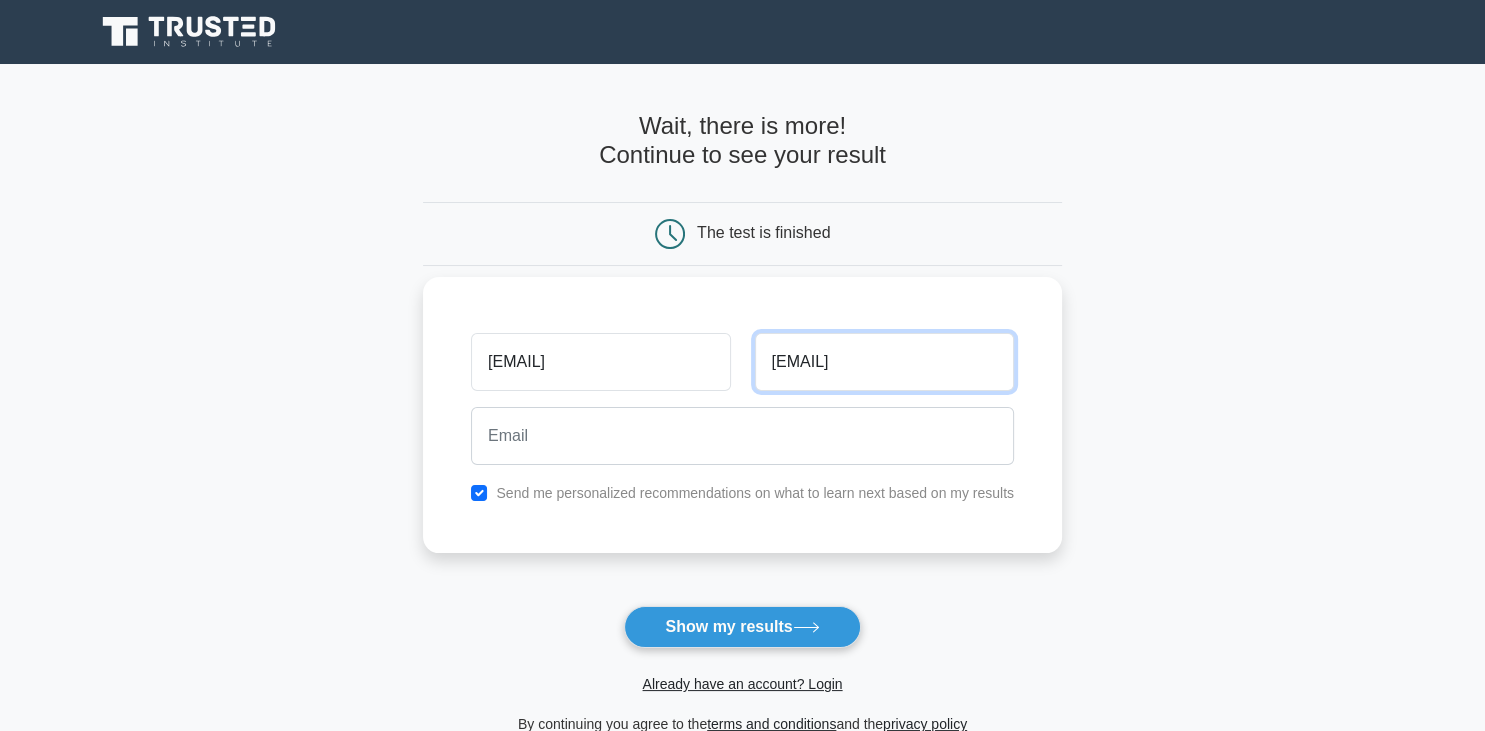 type on "[EMAIL]" 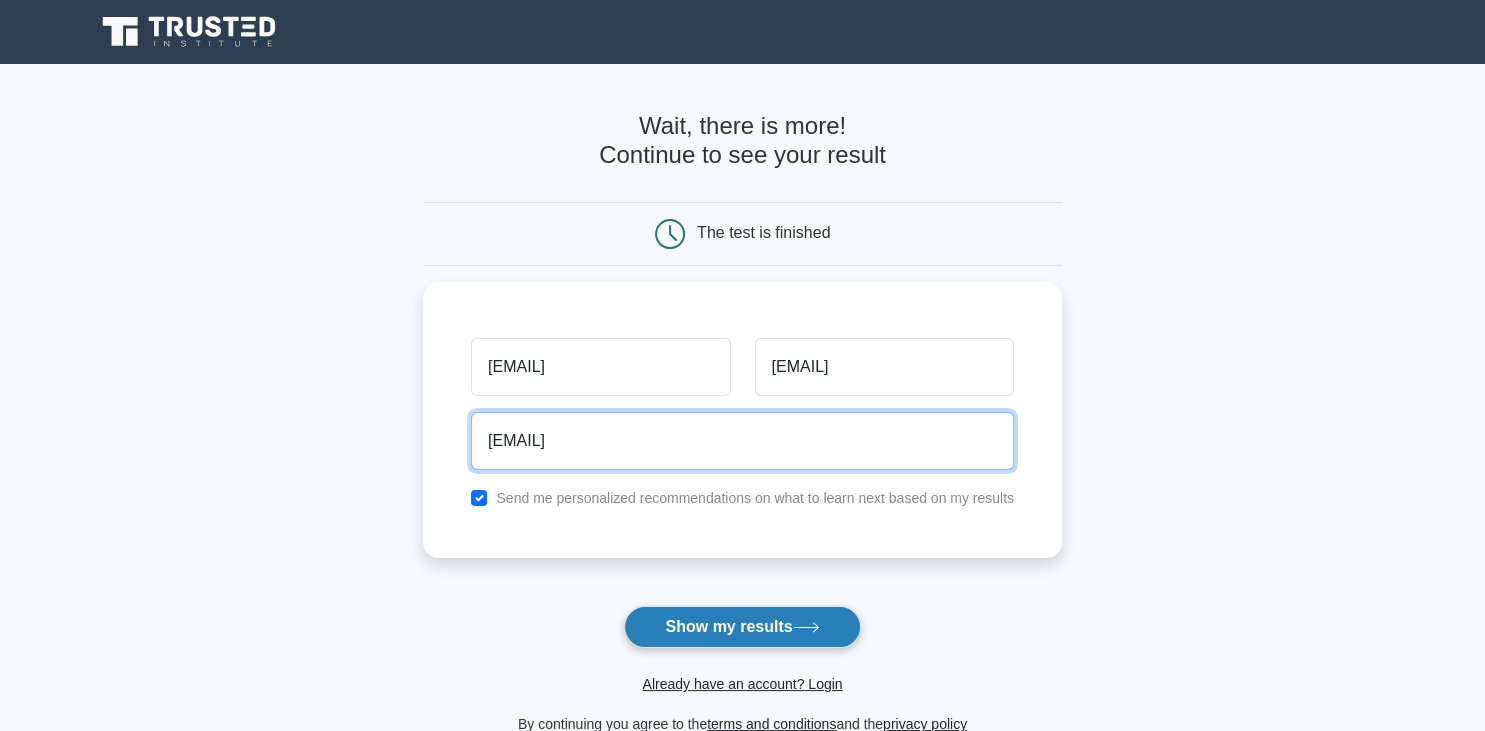 type on "[EMAIL]" 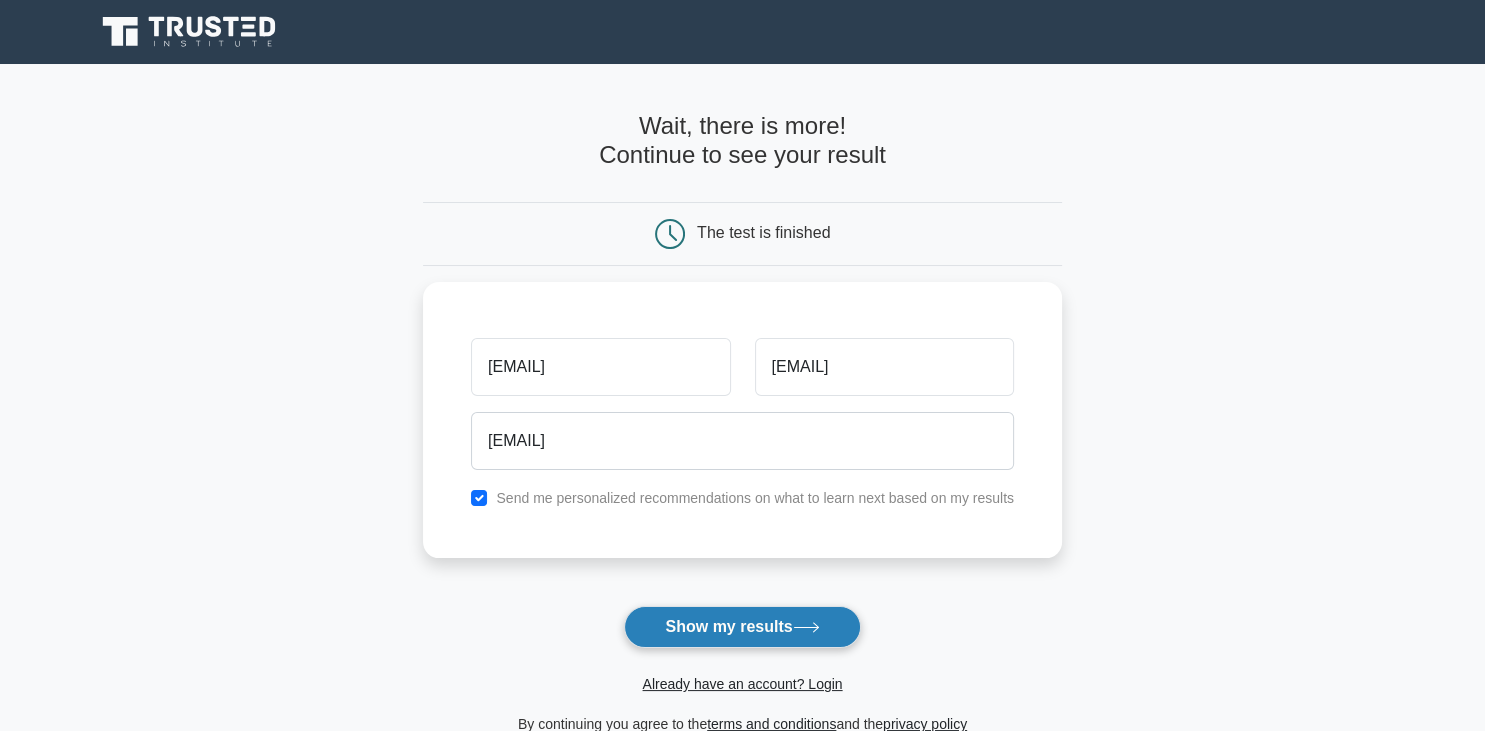 click 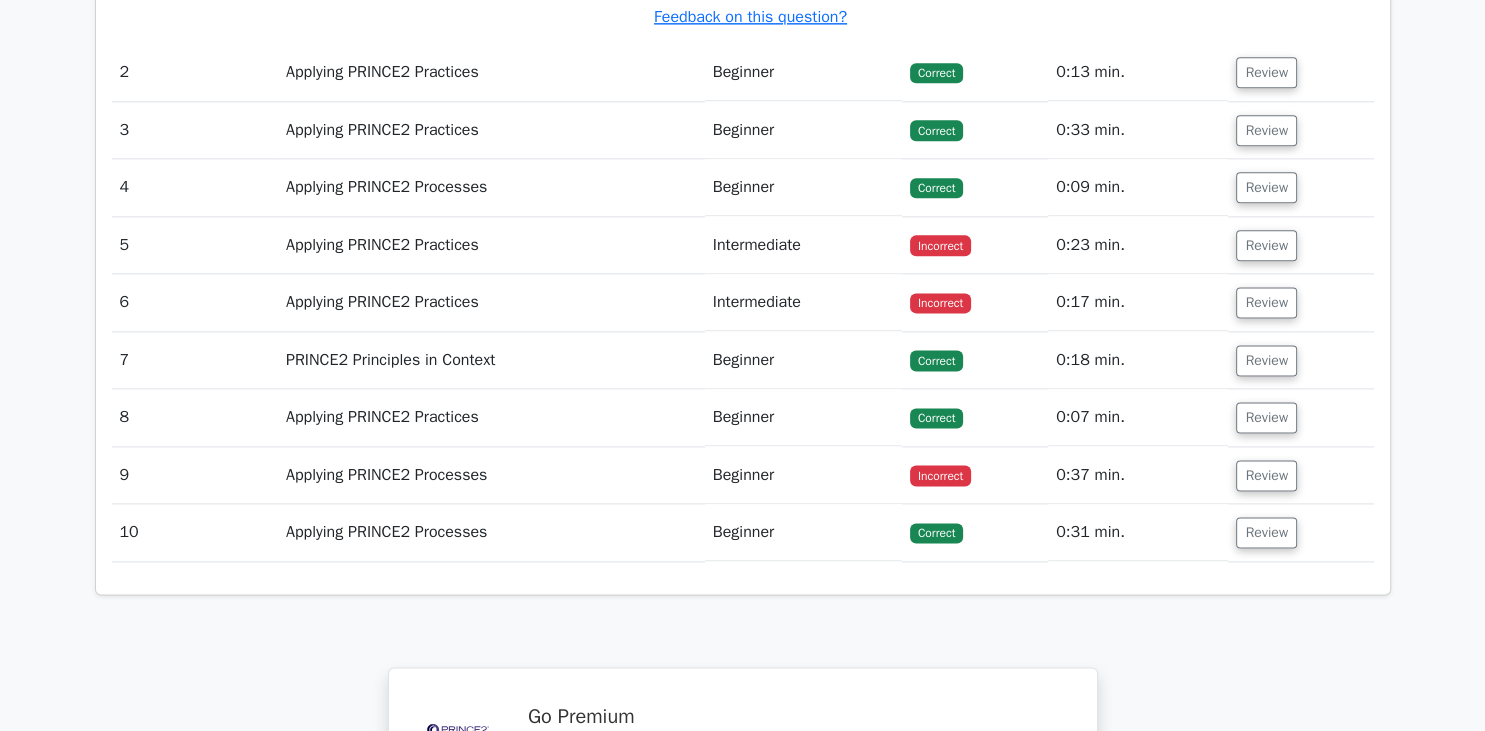 scroll, scrollTop: 2502, scrollLeft: 0, axis: vertical 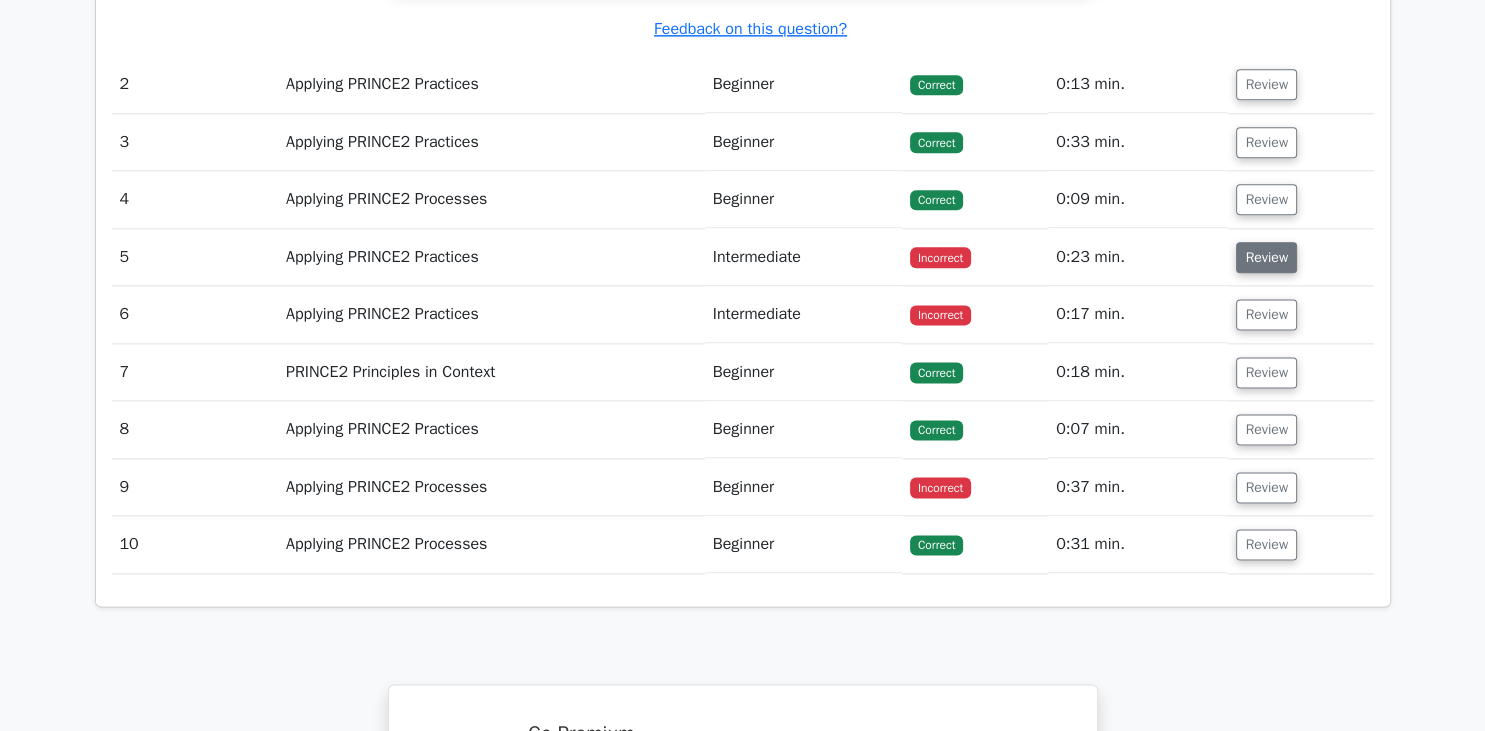 click on "Review" at bounding box center (1266, 258) 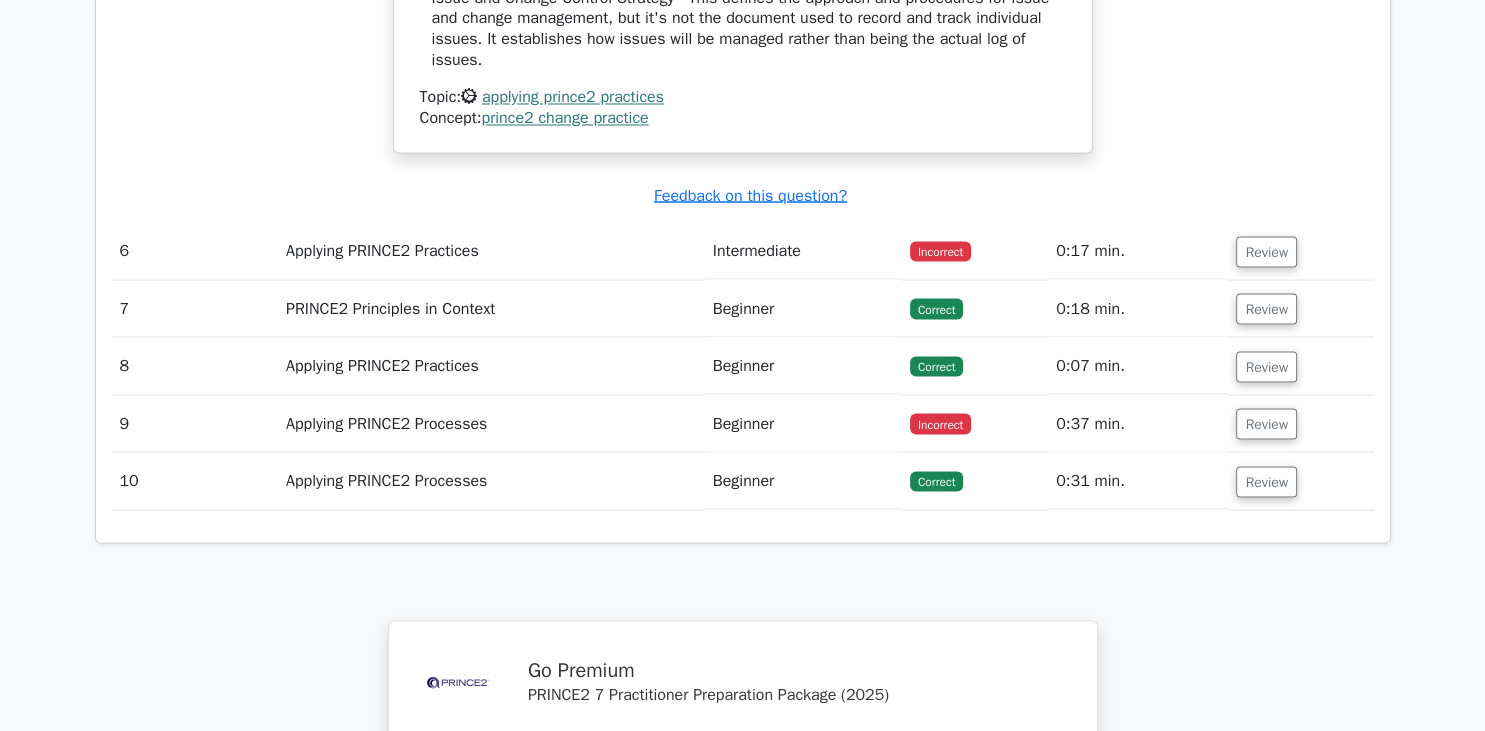 scroll, scrollTop: 3593, scrollLeft: 0, axis: vertical 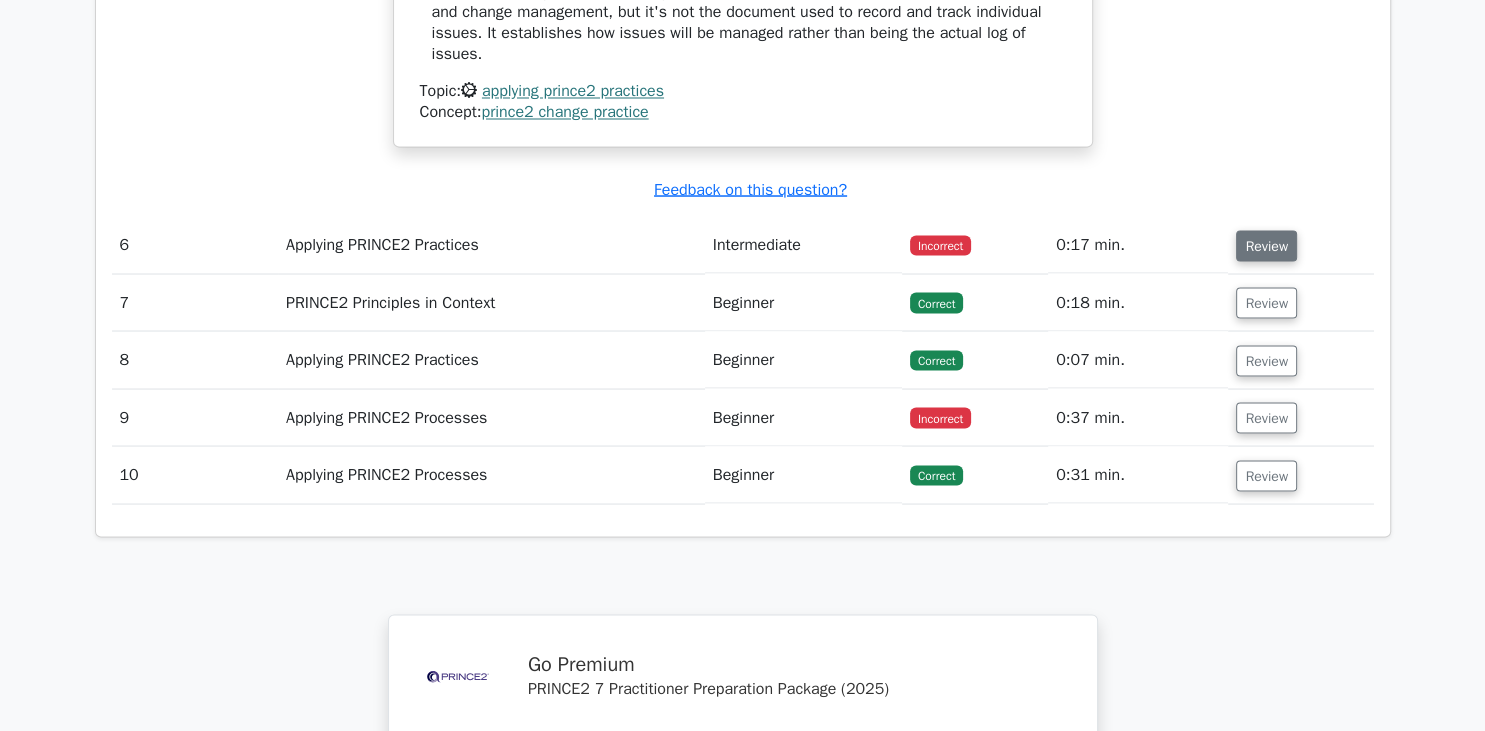 click on "Review" at bounding box center (1266, 246) 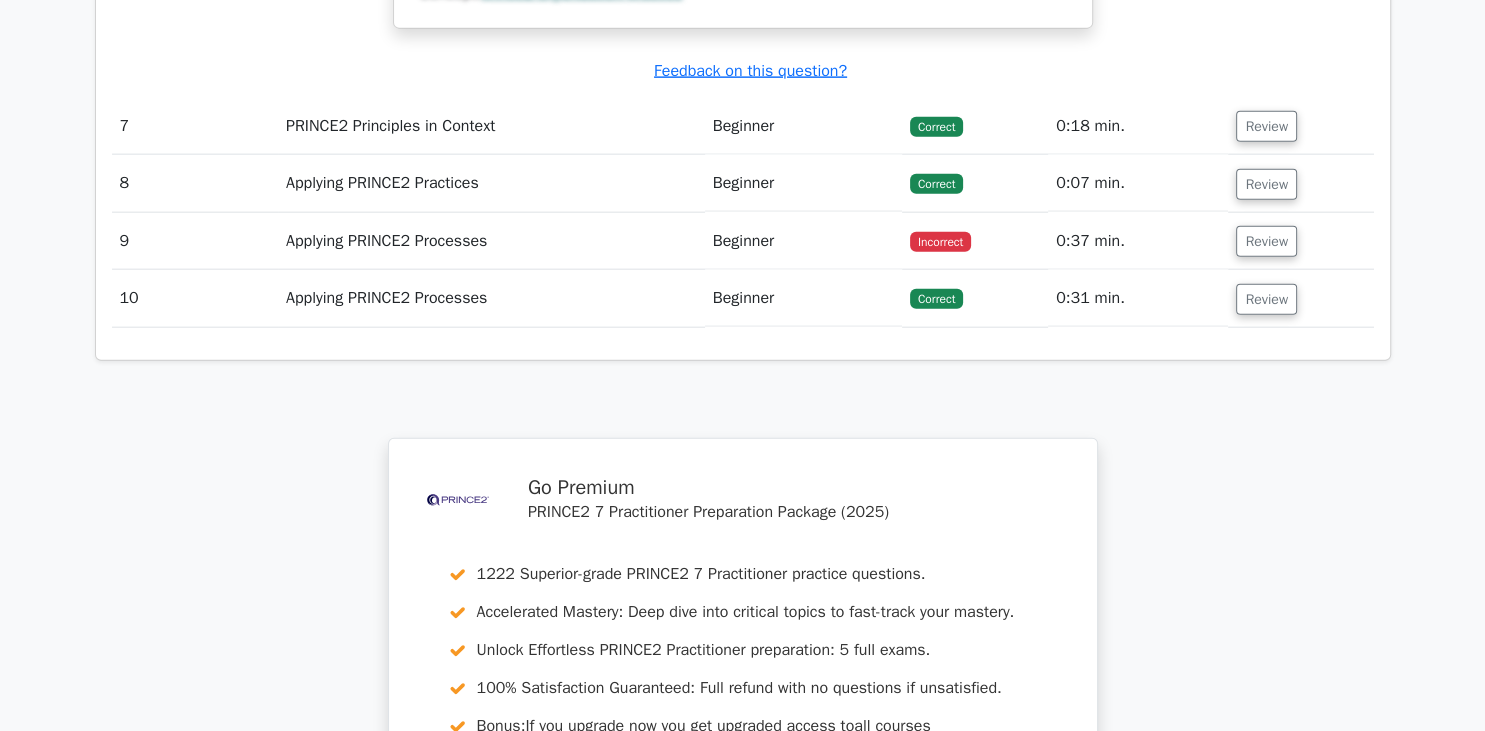 scroll, scrollTop: 4695, scrollLeft: 0, axis: vertical 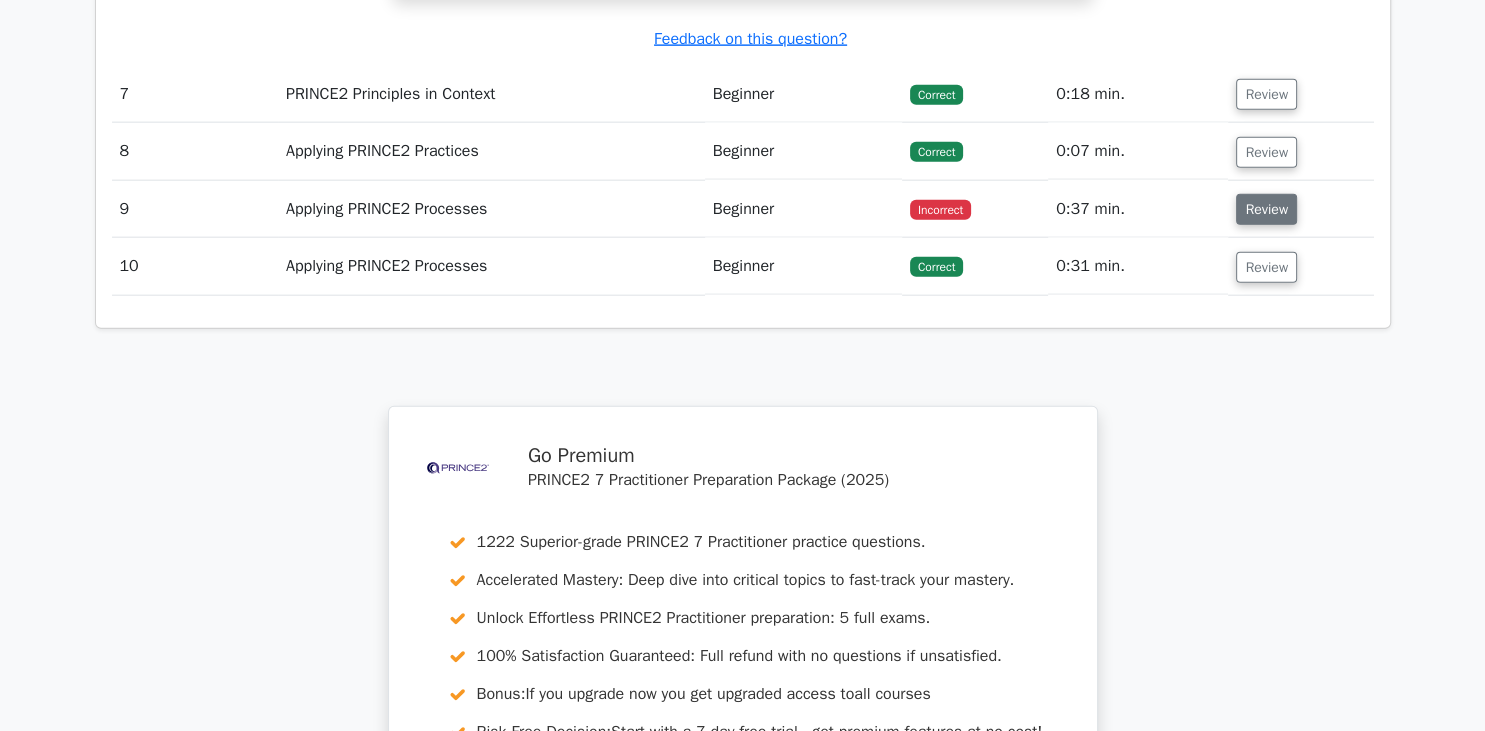 click on "Review" at bounding box center (1266, 209) 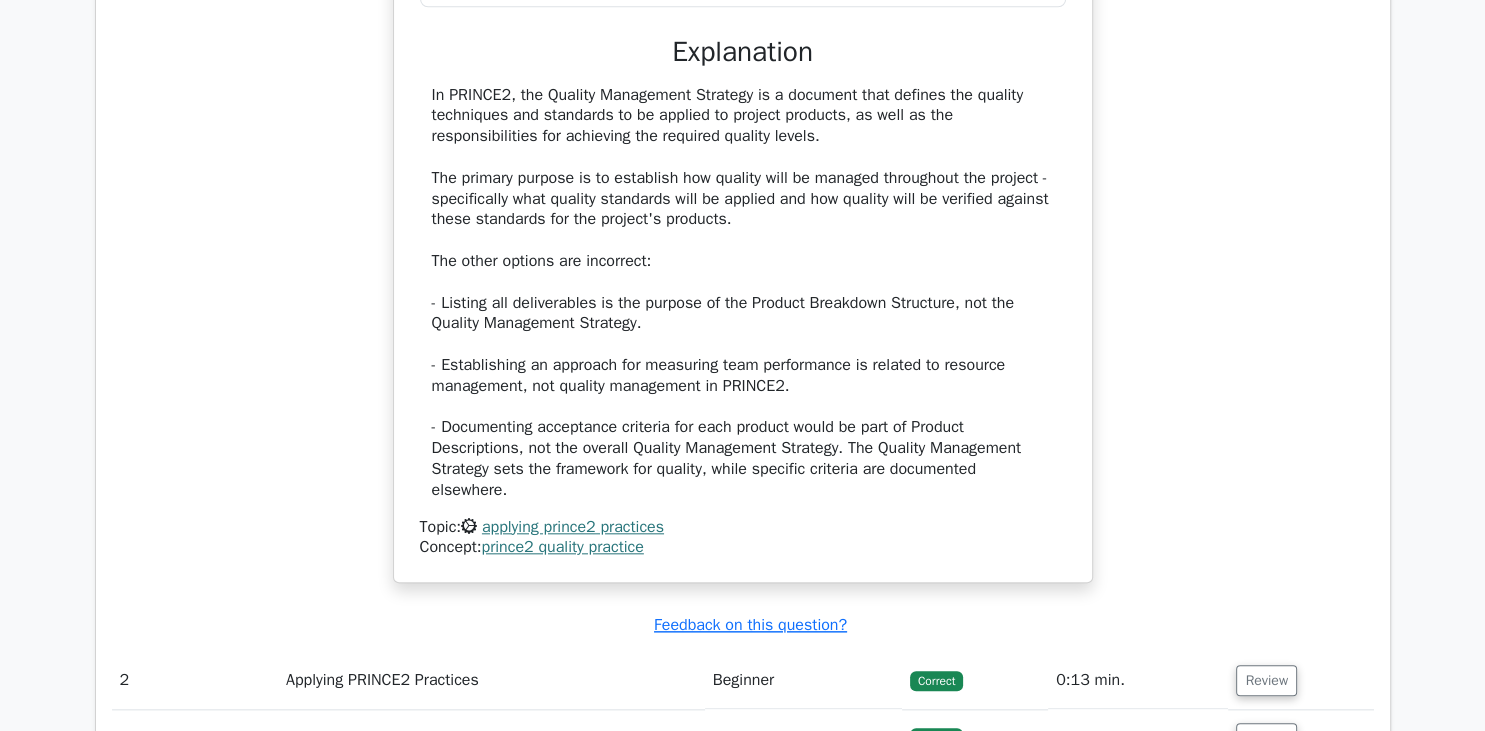 scroll, scrollTop: 1816, scrollLeft: 0, axis: vertical 